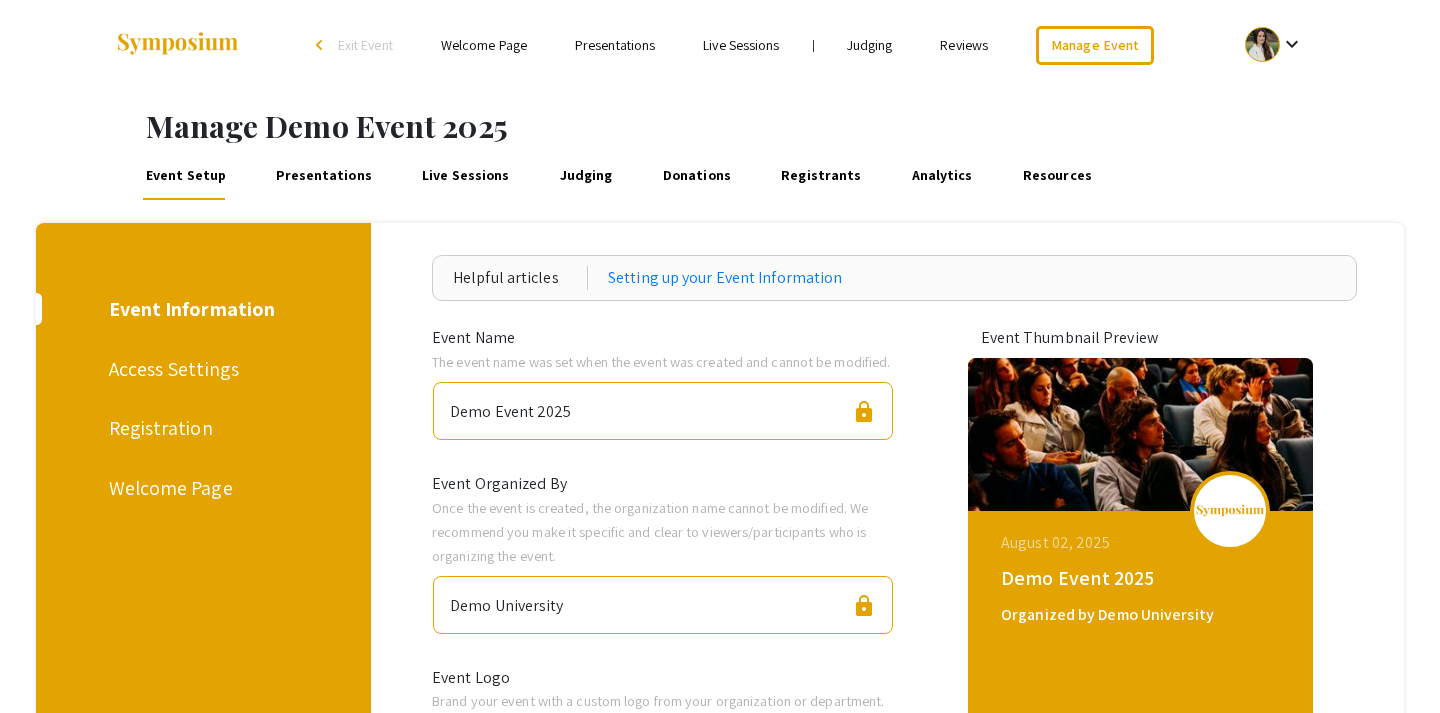 scroll, scrollTop: 0, scrollLeft: 0, axis: both 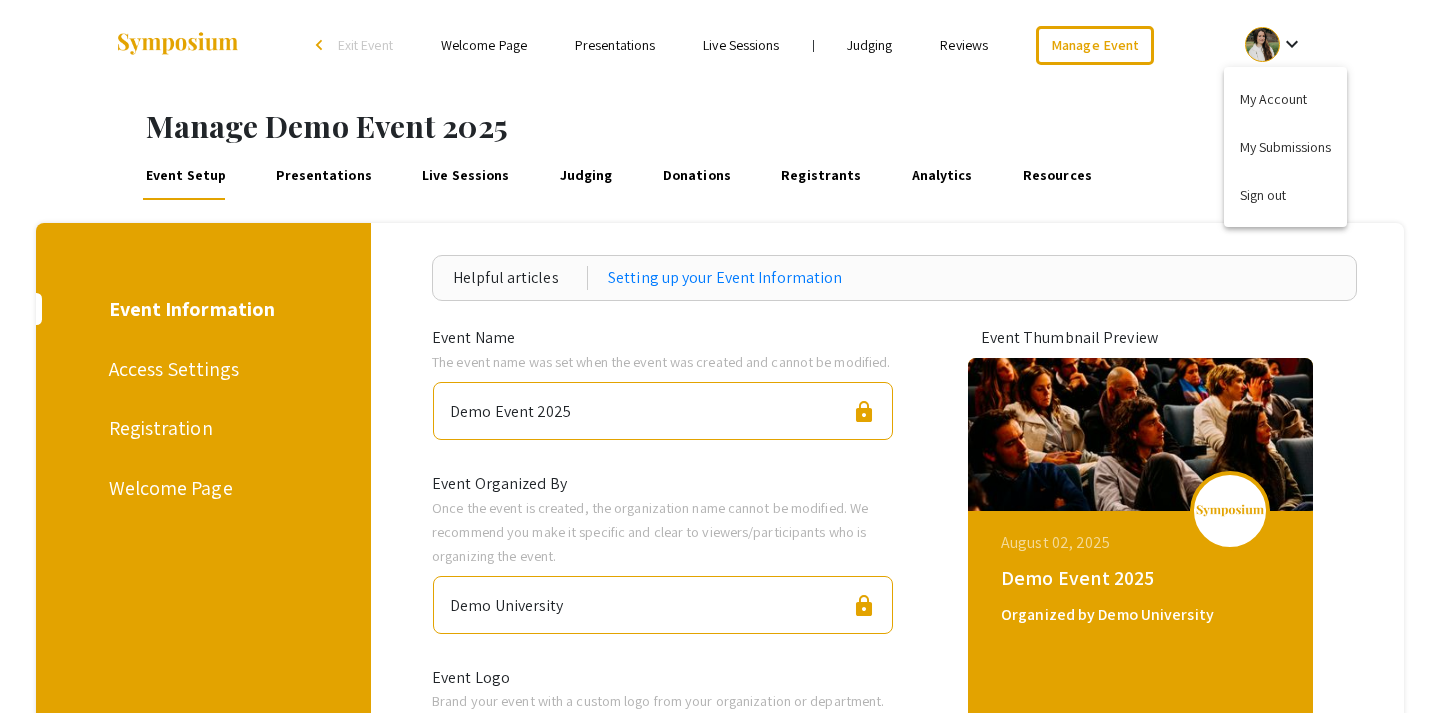 click at bounding box center [720, 356] 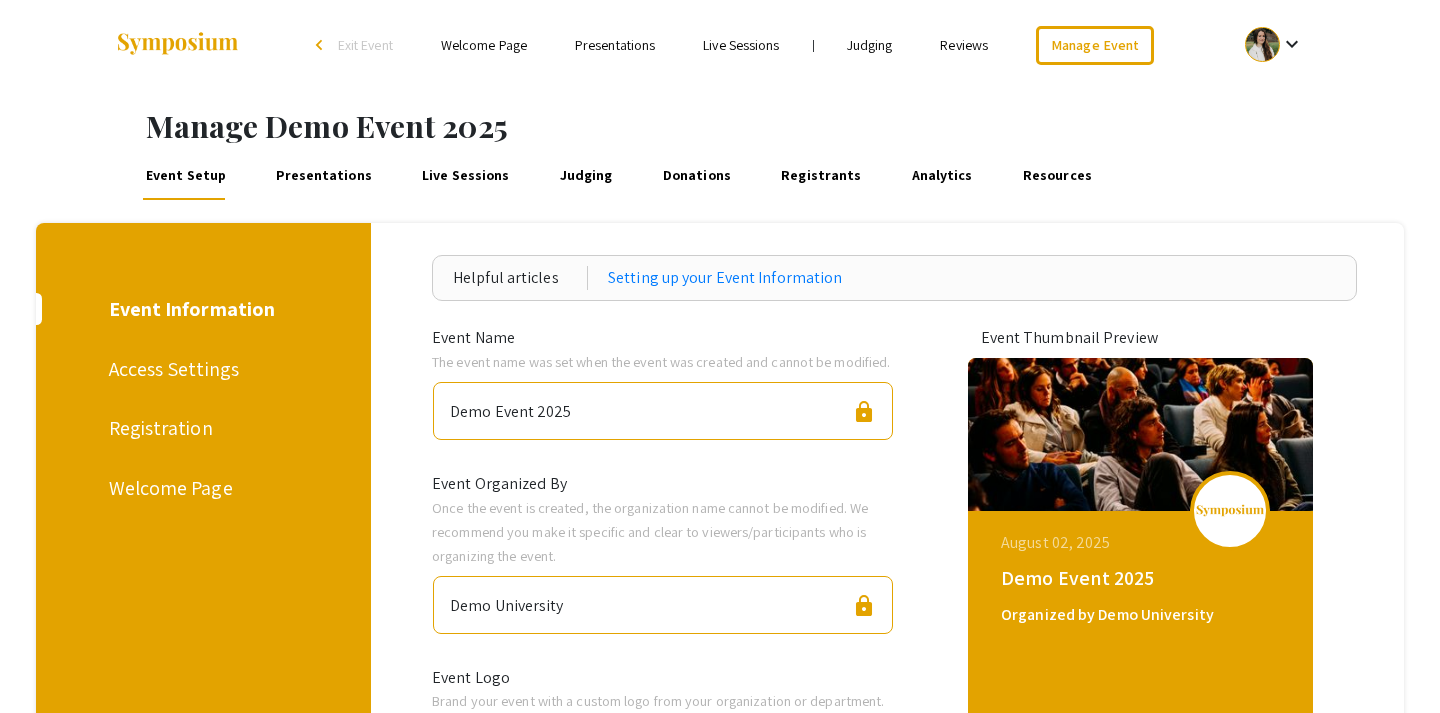 click on "Exit Event" at bounding box center (365, 45) 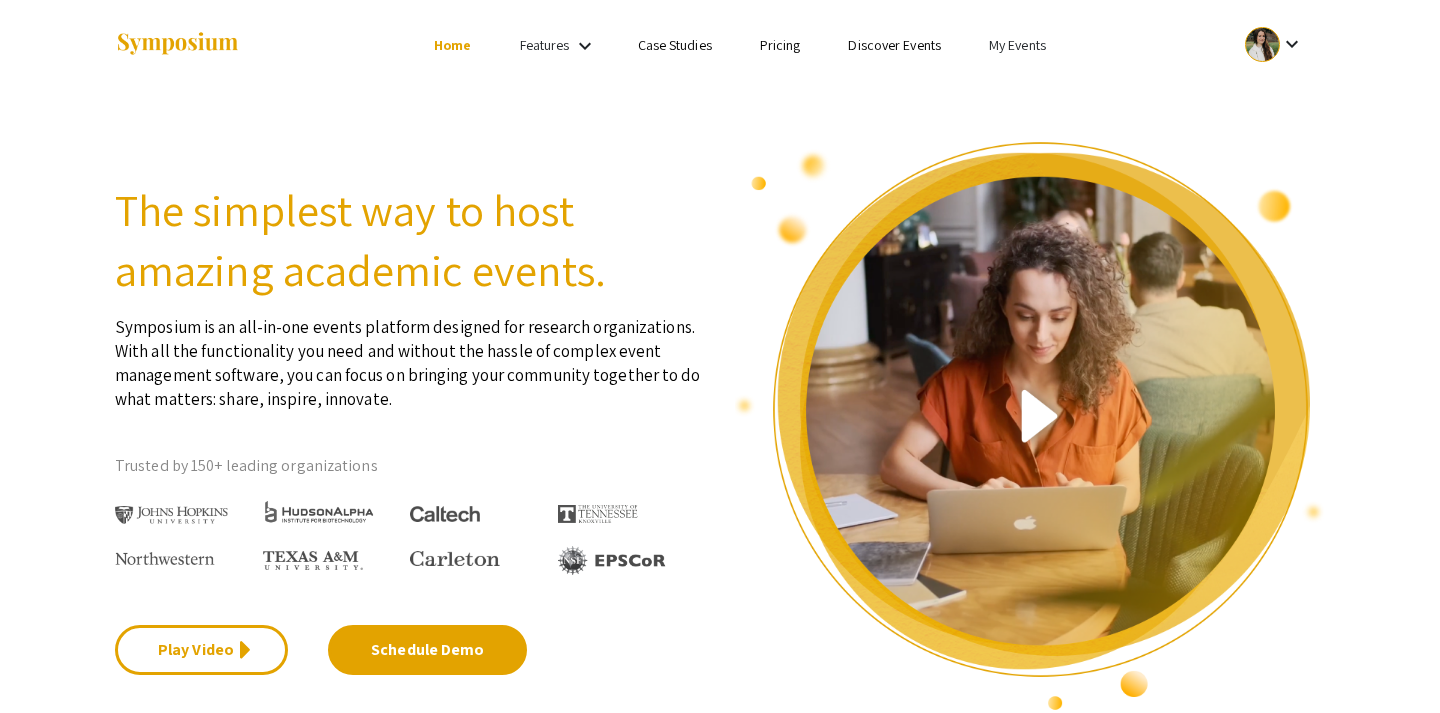 click on "Discover Events" at bounding box center (894, 45) 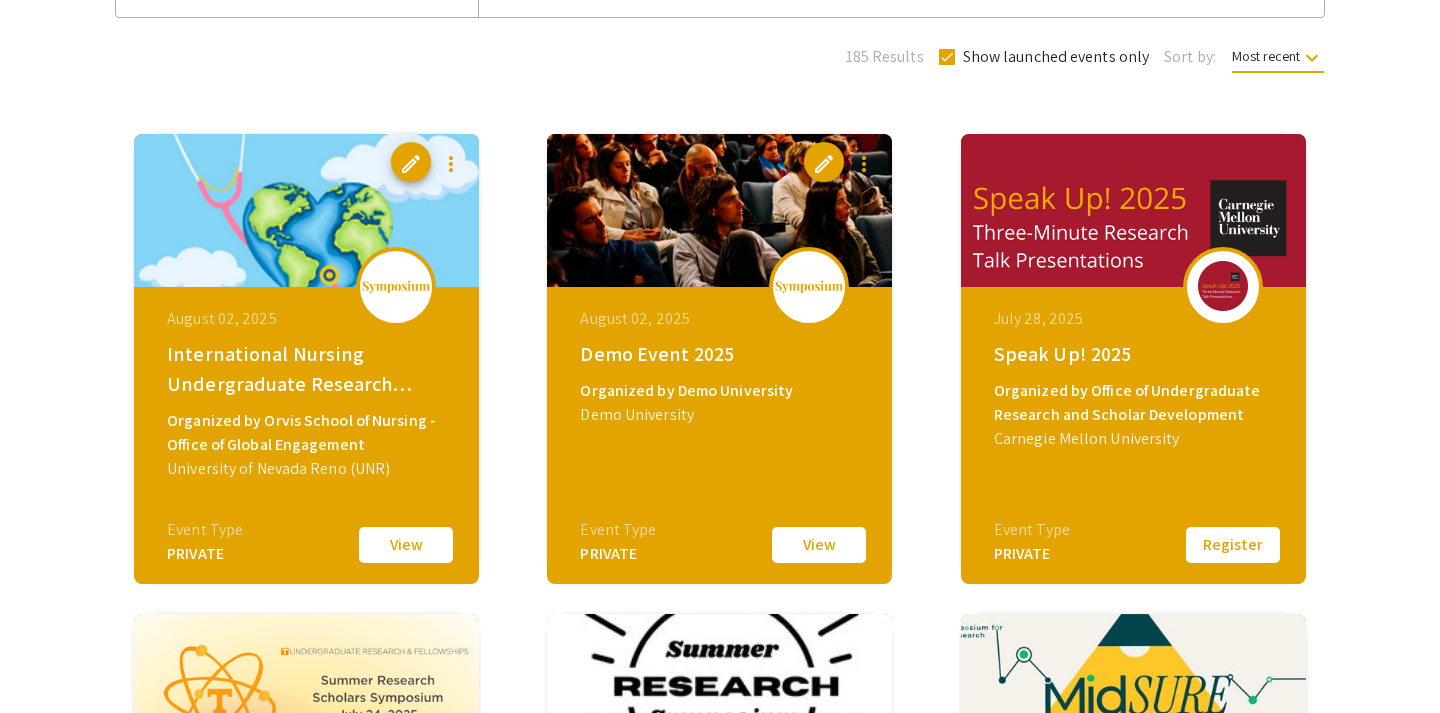 scroll, scrollTop: 210, scrollLeft: 0, axis: vertical 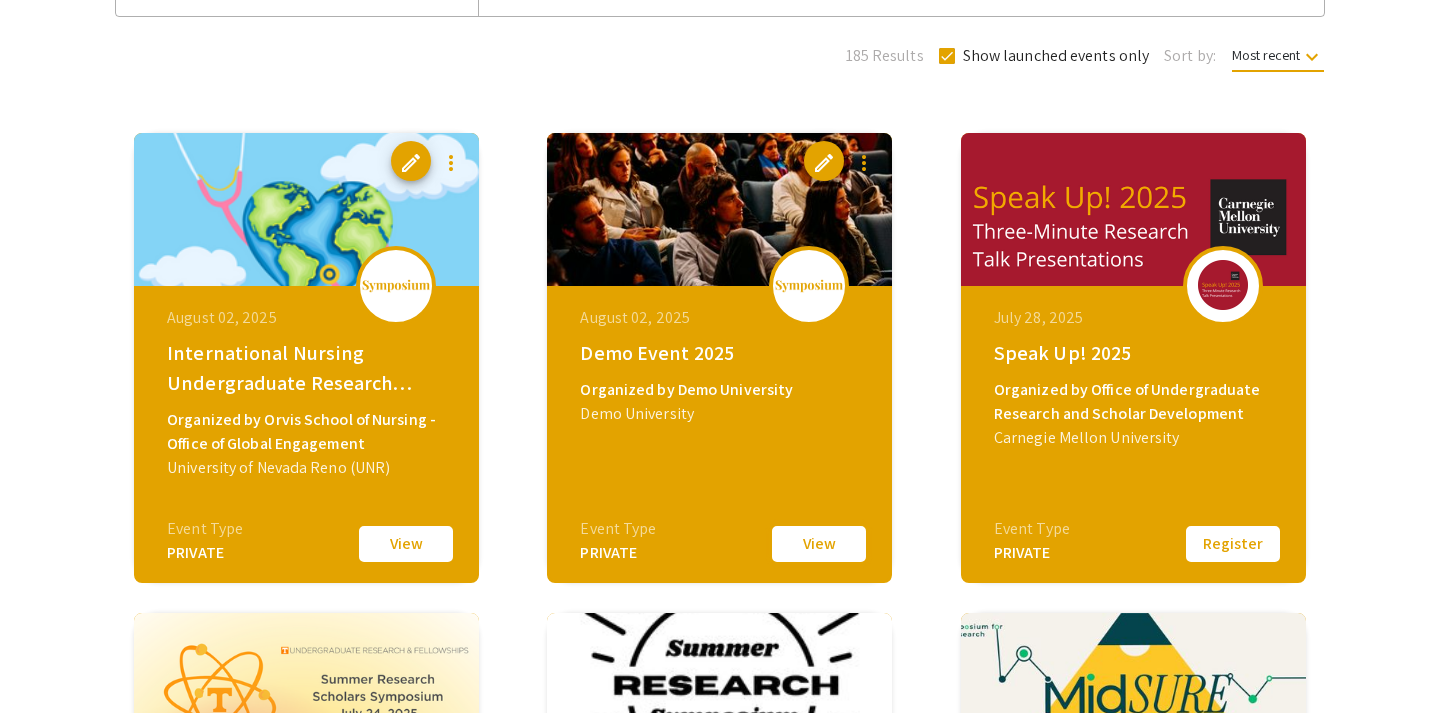 click on "View" 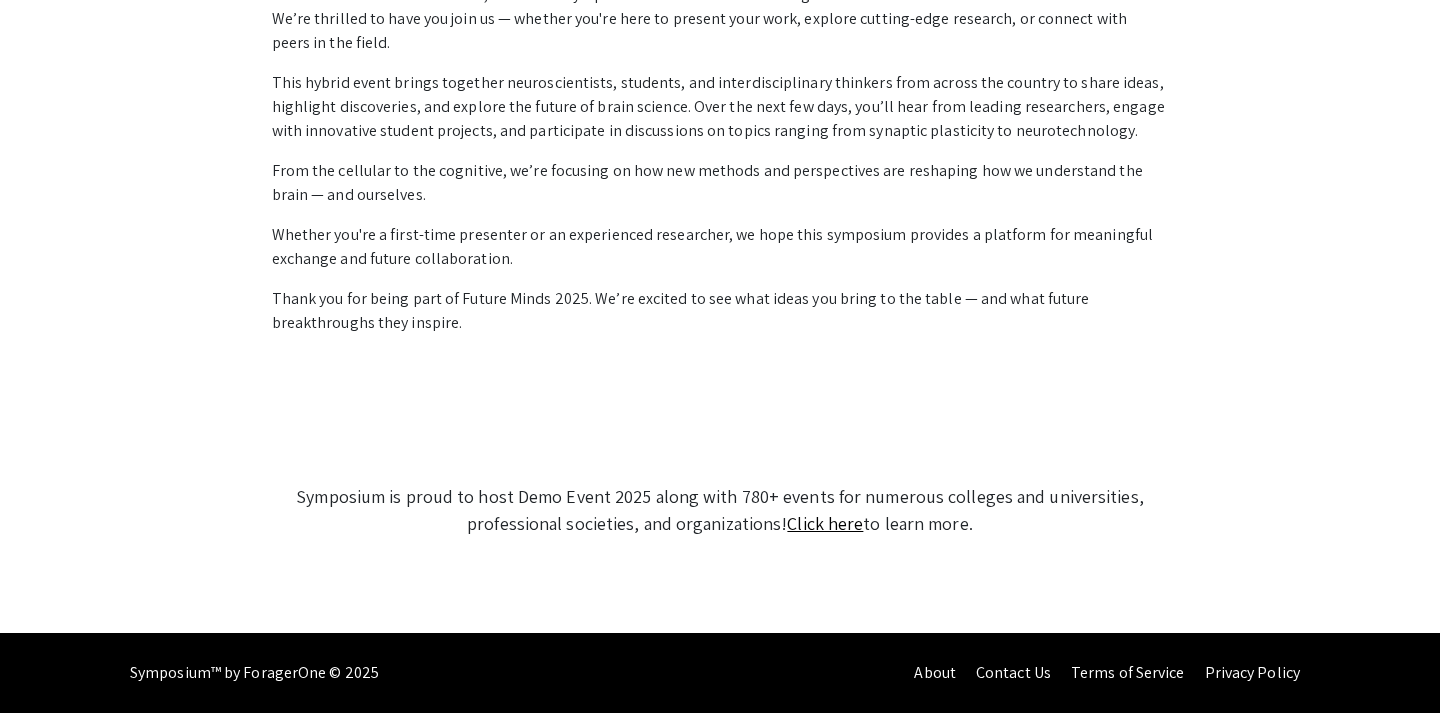 scroll, scrollTop: 0, scrollLeft: 0, axis: both 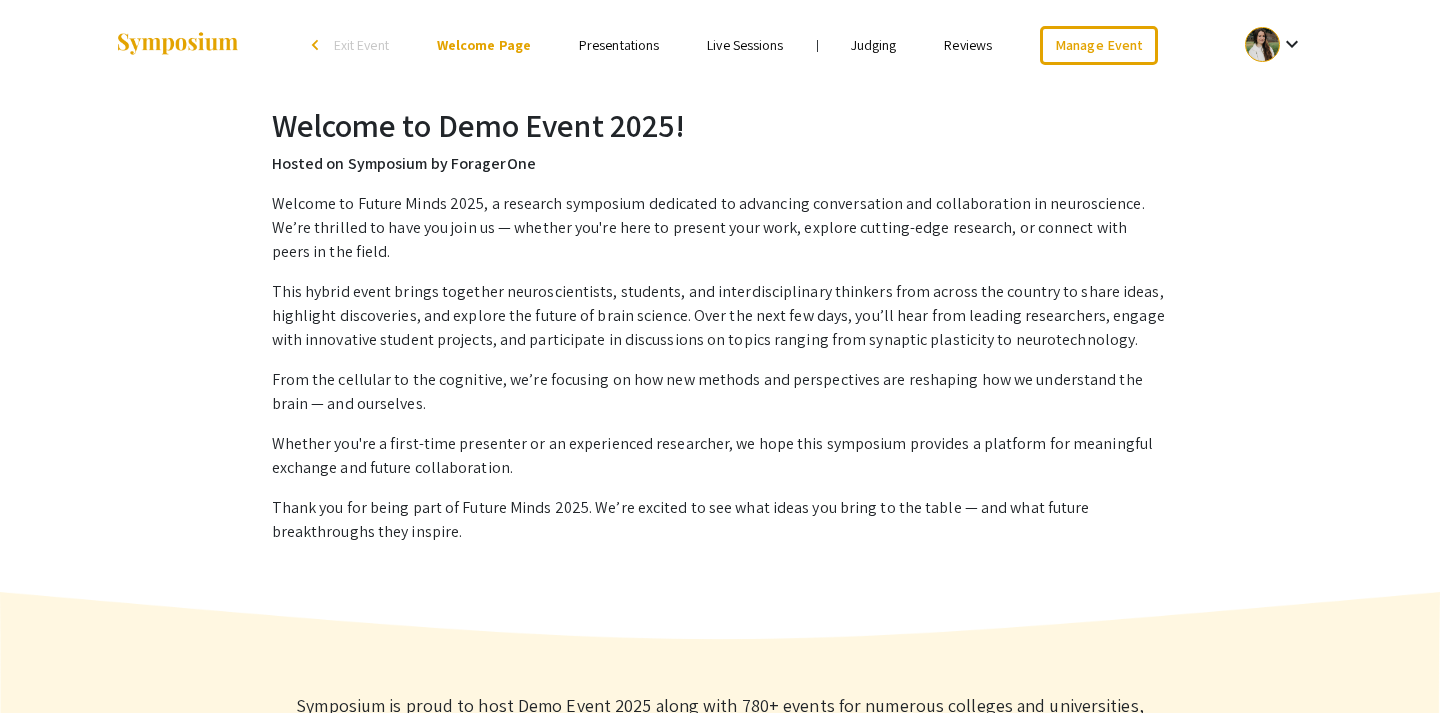 click on "Presentations" at bounding box center (619, 45) 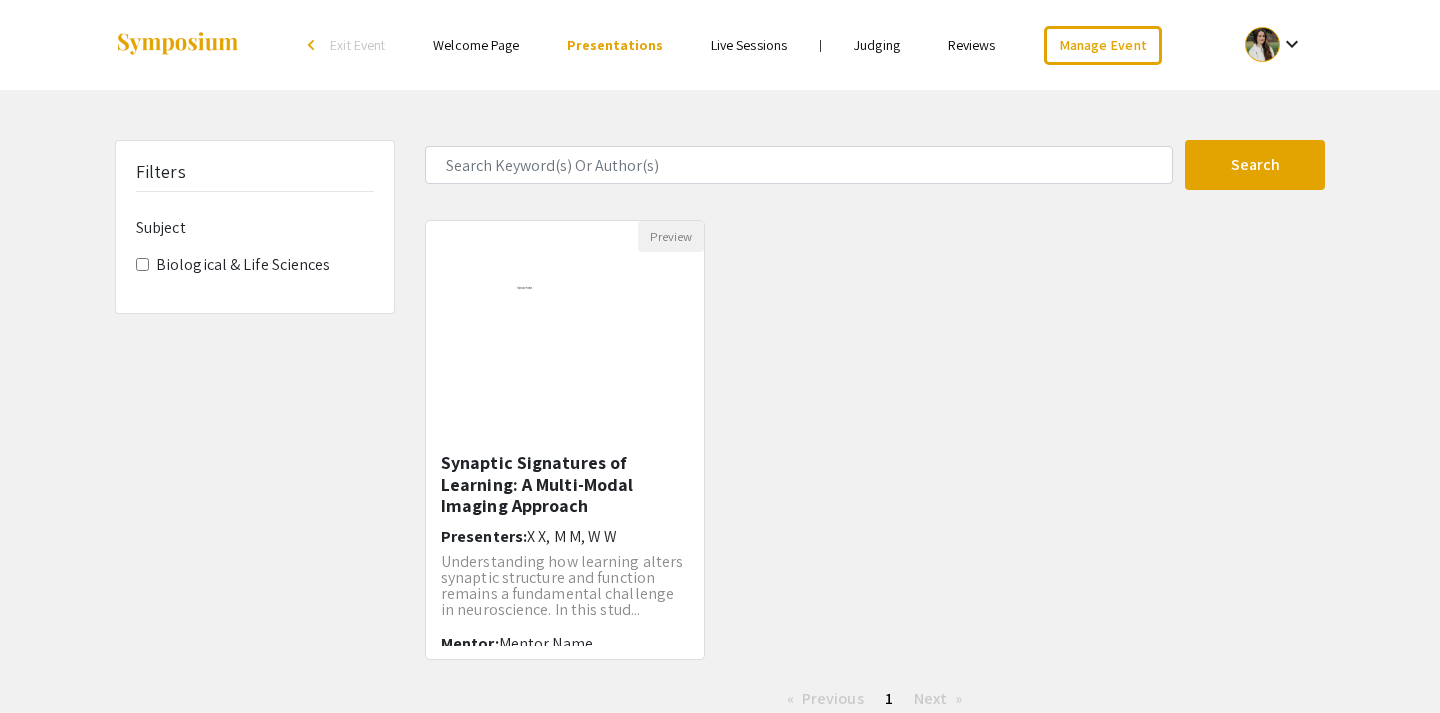 click on "Live Sessions" at bounding box center (749, 45) 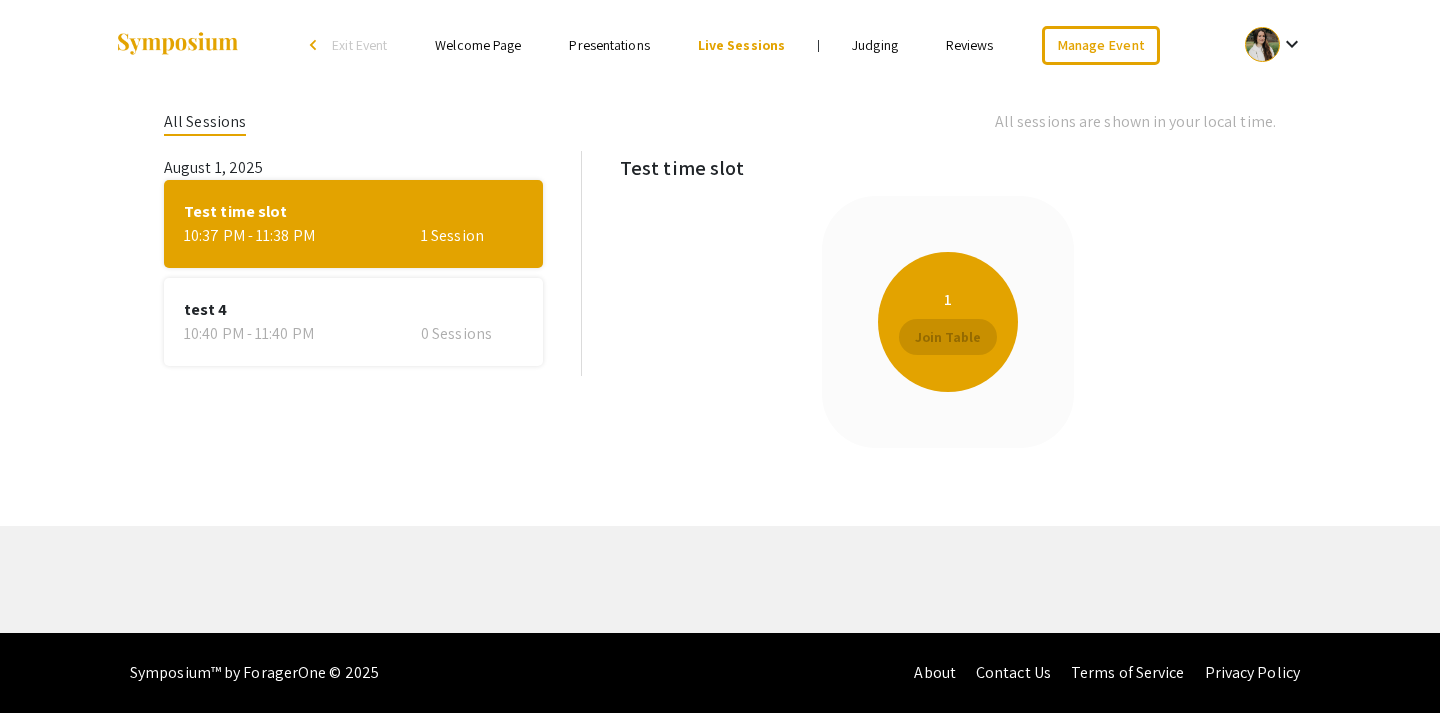 click on "Judging" at bounding box center [875, 45] 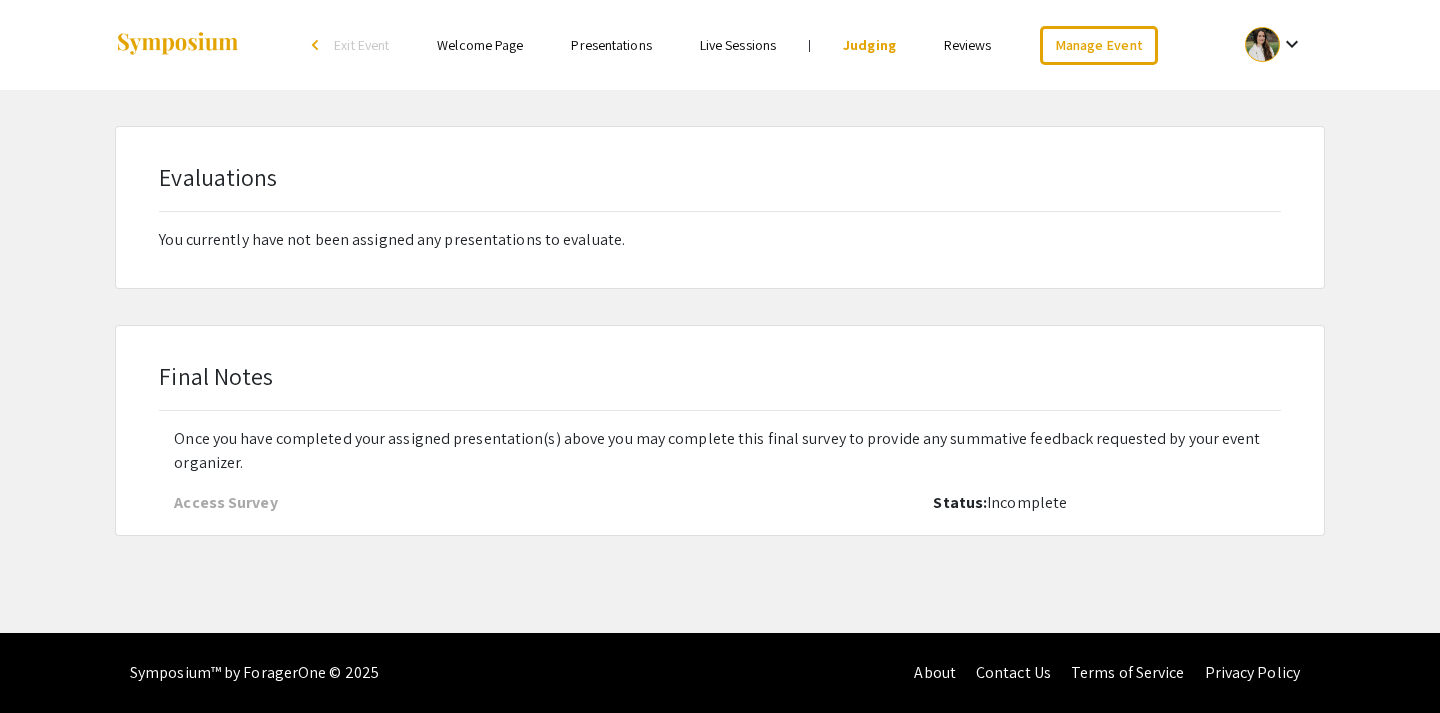 click on "Reviews" at bounding box center (968, 45) 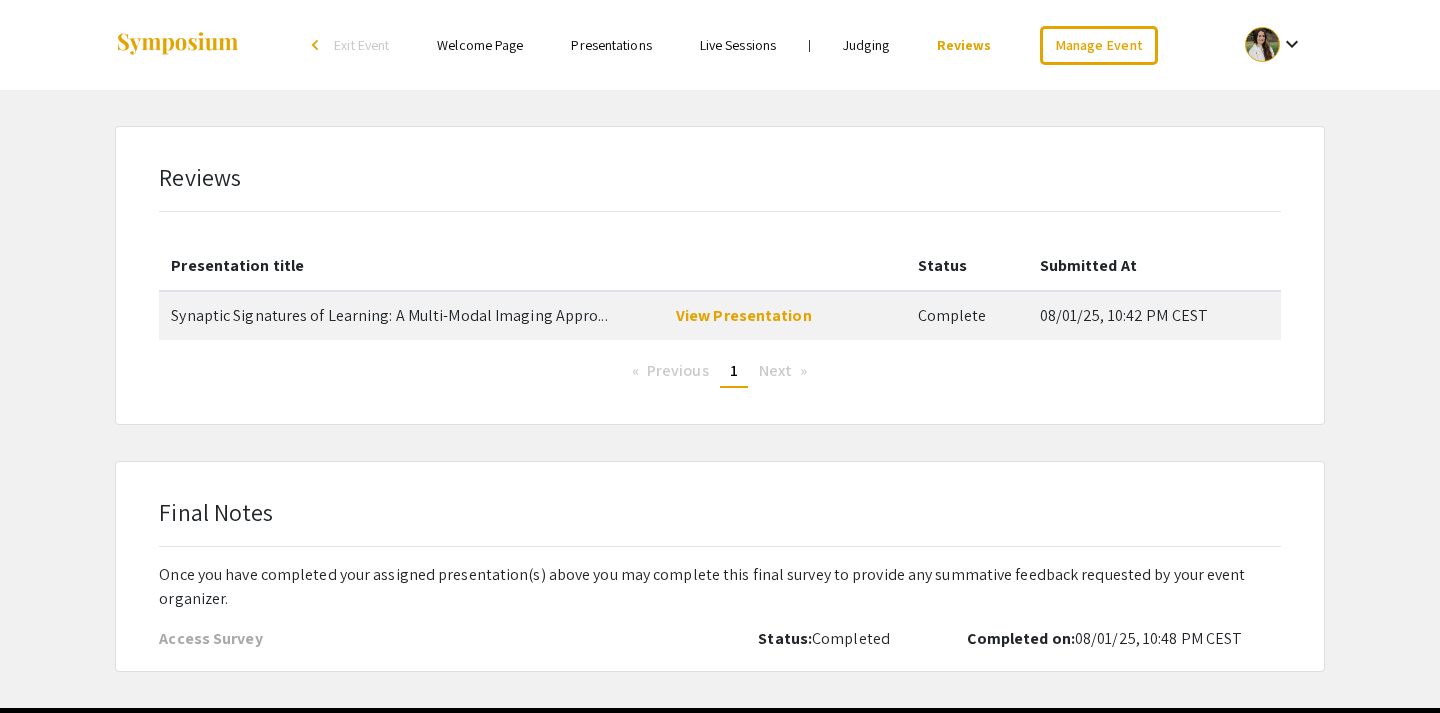 click on "Welcome Page" at bounding box center [480, 45] 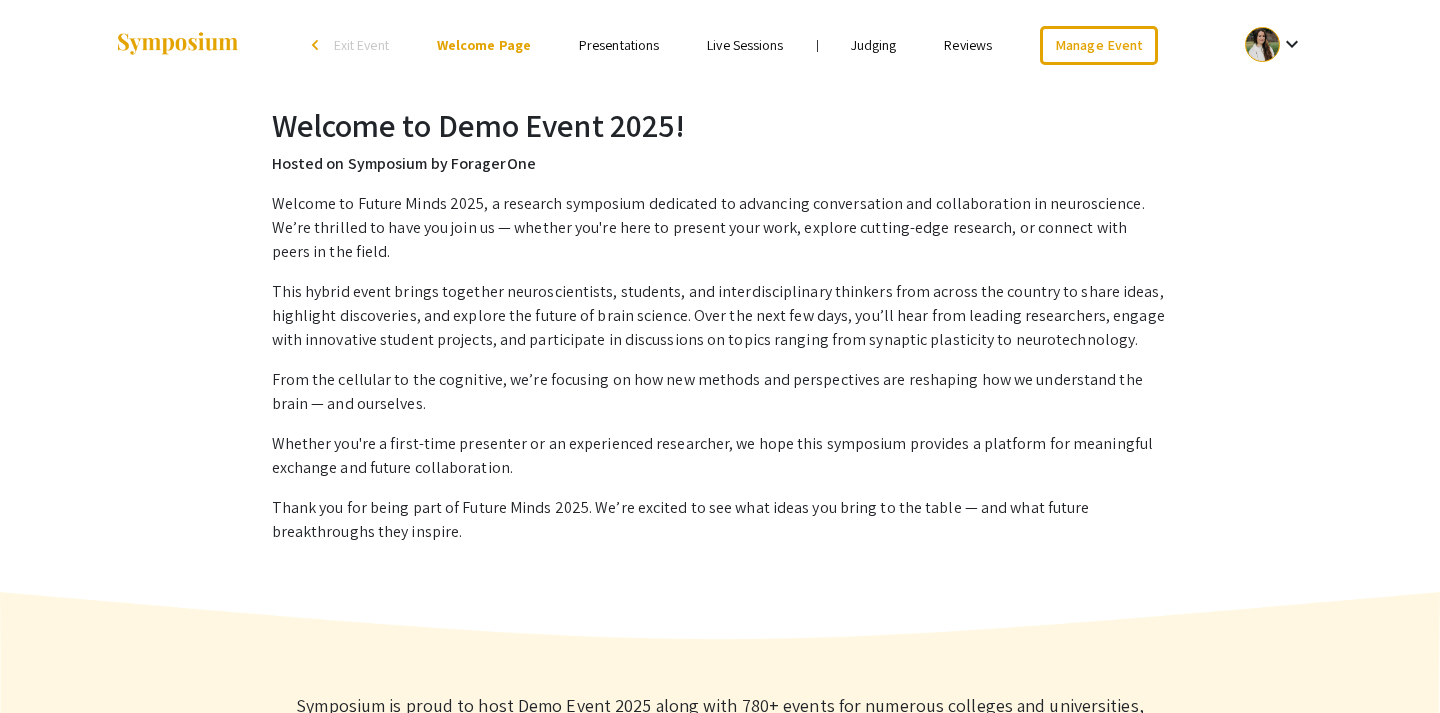 click on "Exit Event" at bounding box center [361, 45] 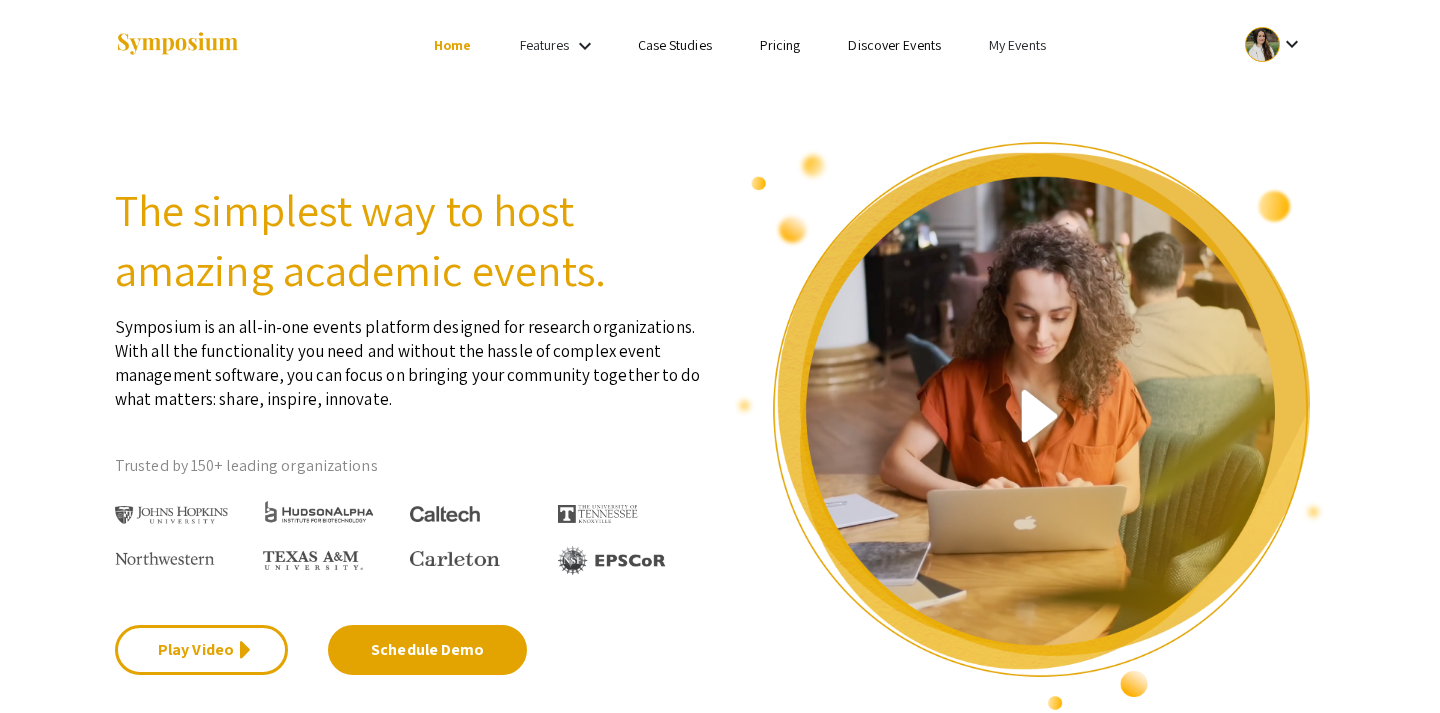 click on "My Events" at bounding box center (1017, 45) 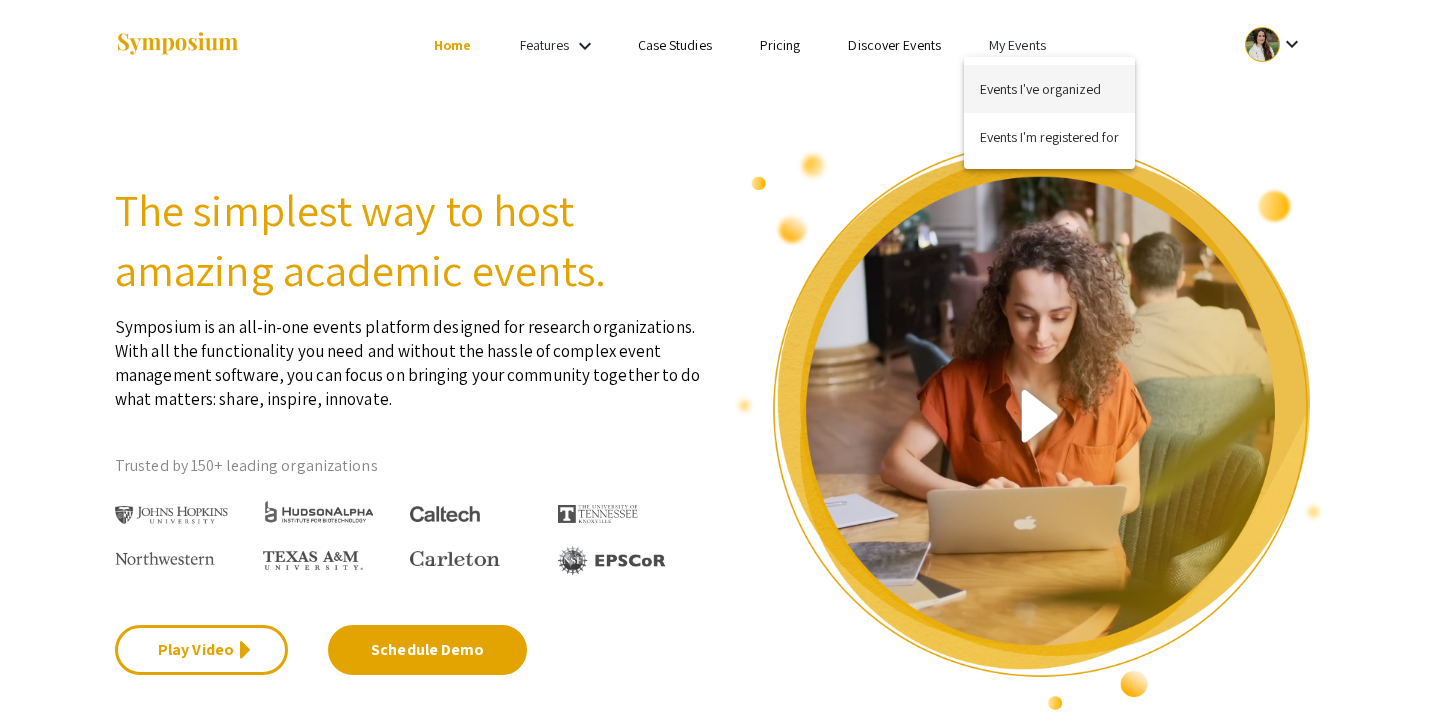click on "Events I've organized" at bounding box center [1049, 89] 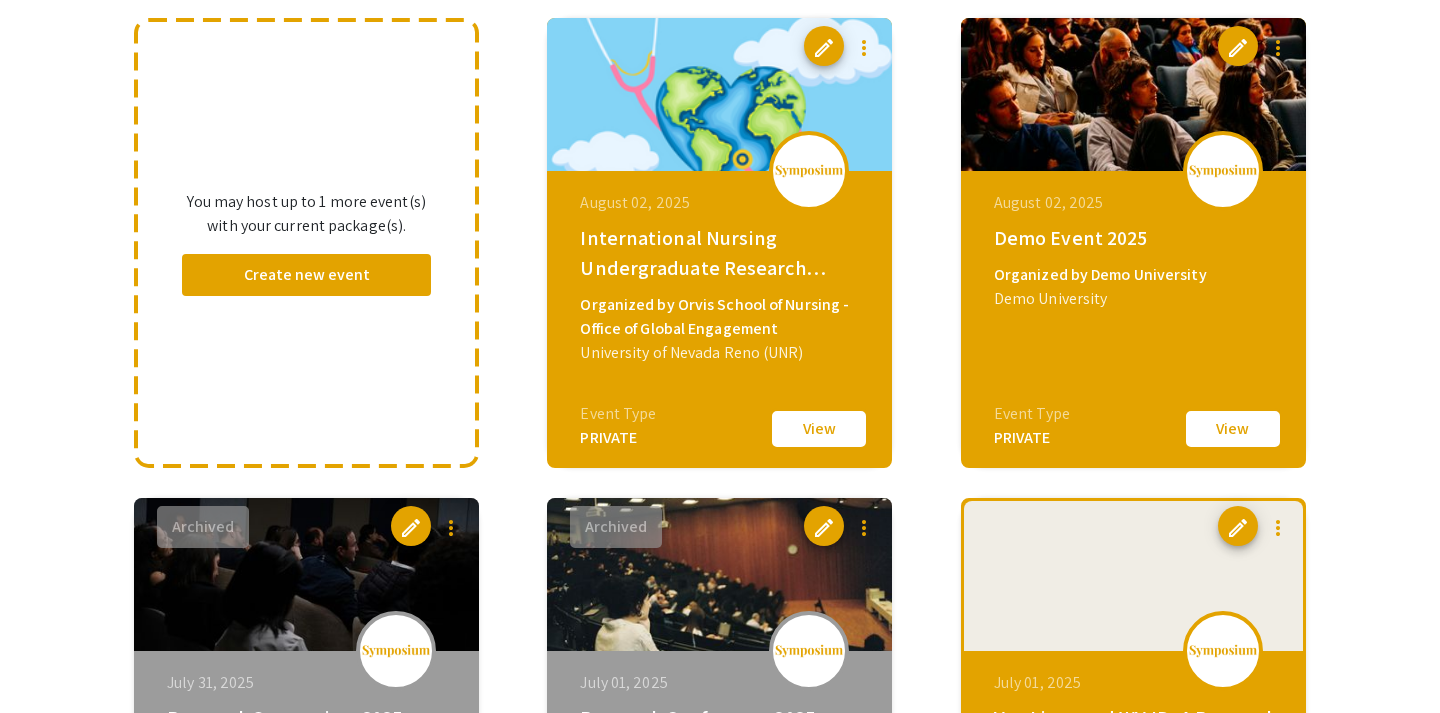 scroll, scrollTop: 192, scrollLeft: 0, axis: vertical 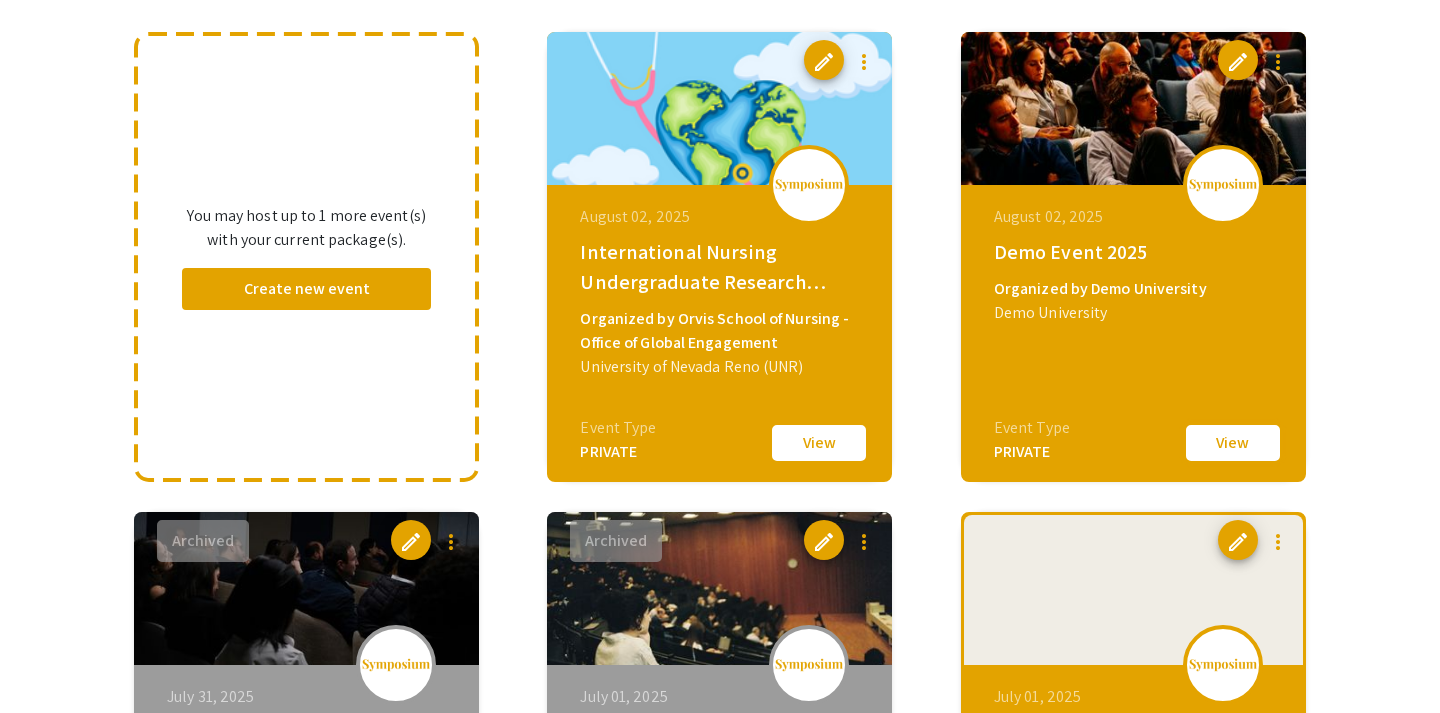 click on "View" 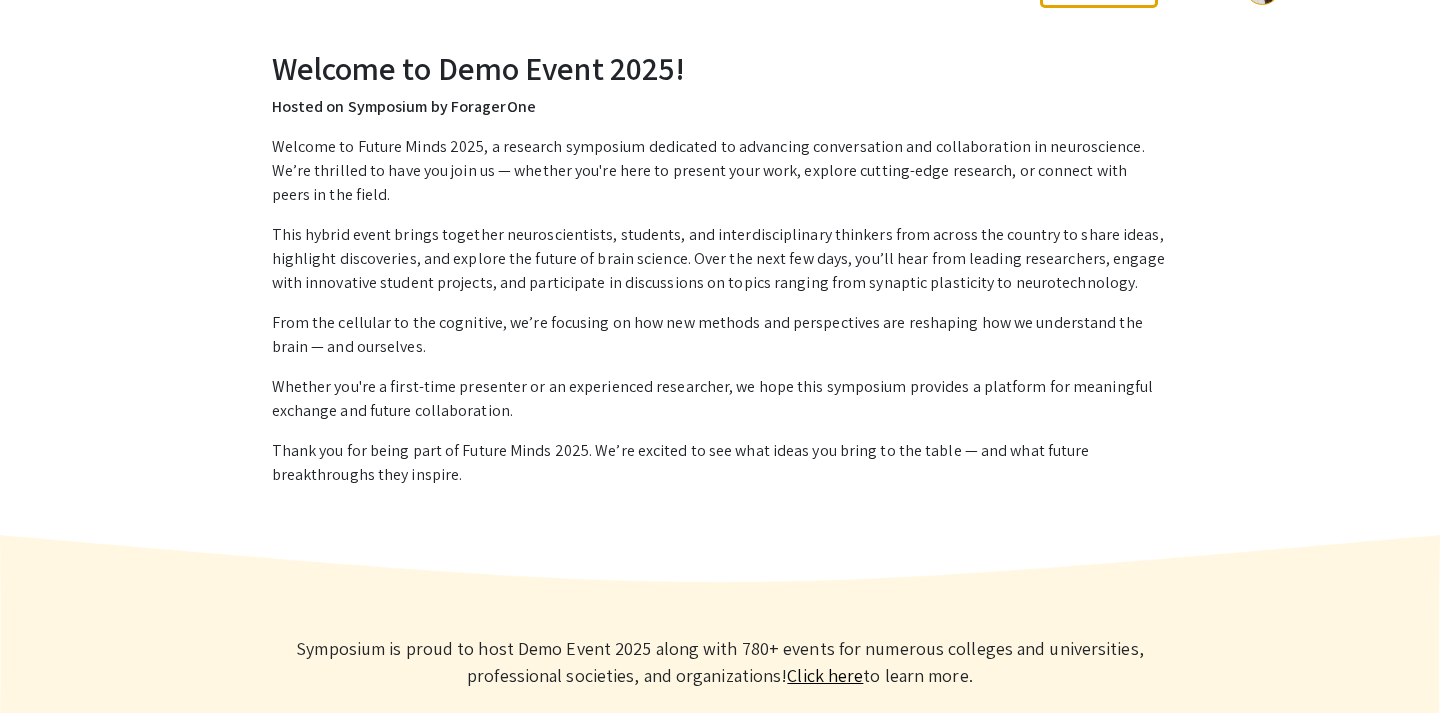 scroll, scrollTop: 0, scrollLeft: 0, axis: both 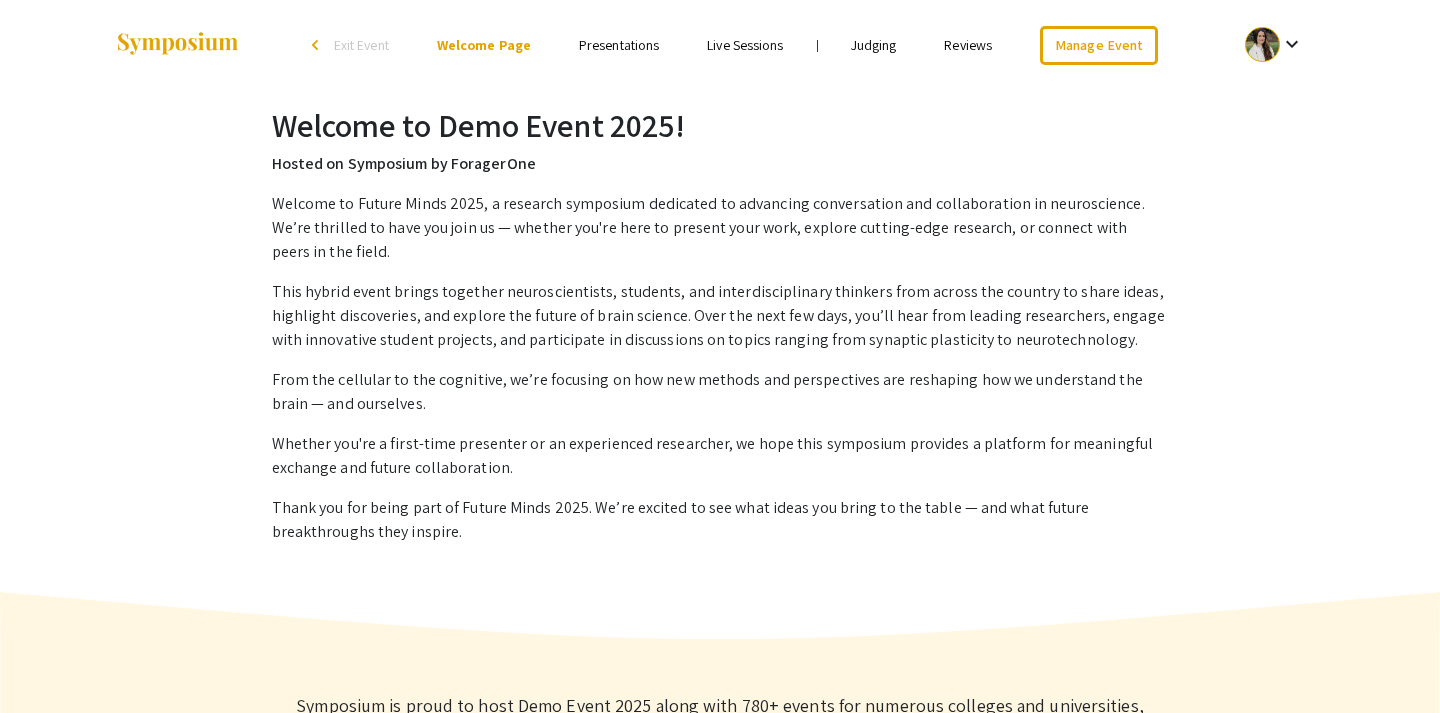 click on "Presentations" at bounding box center [619, 45] 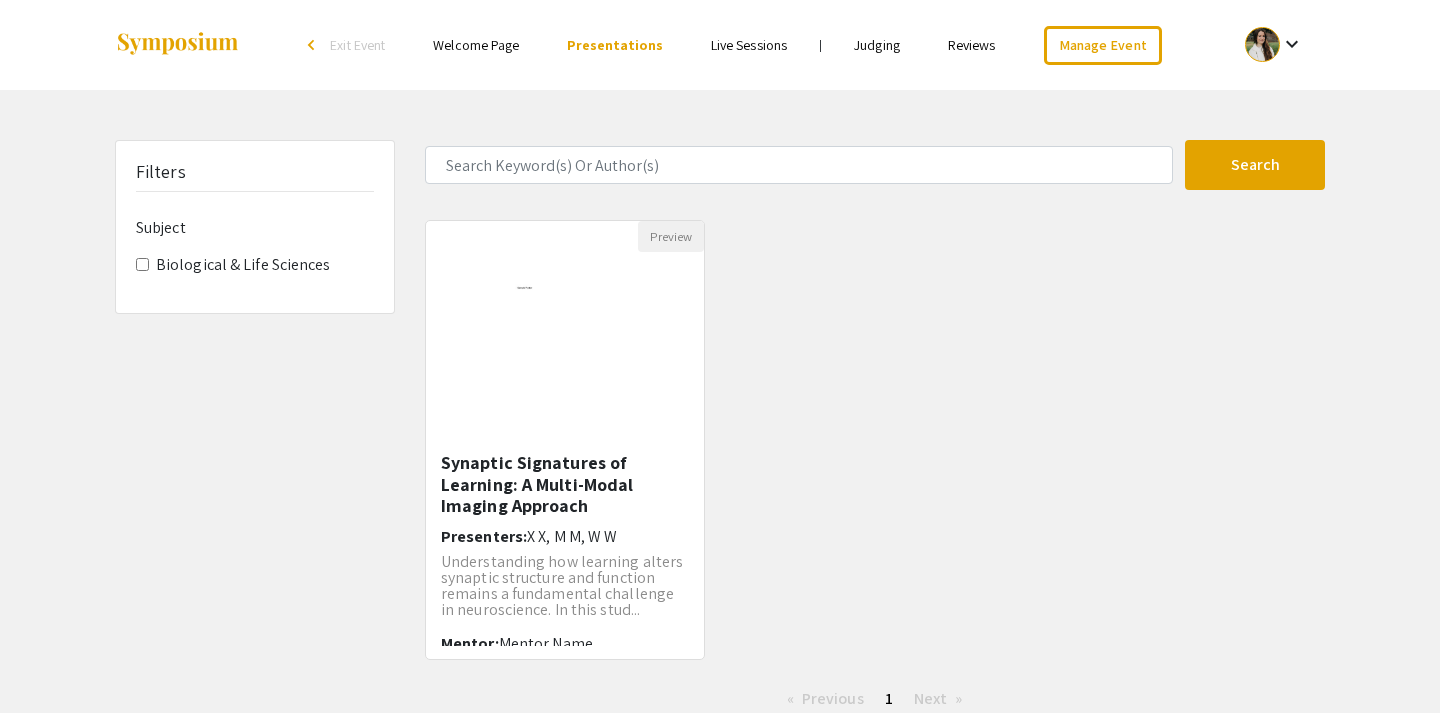 click on "Welcome Page" at bounding box center [476, 45] 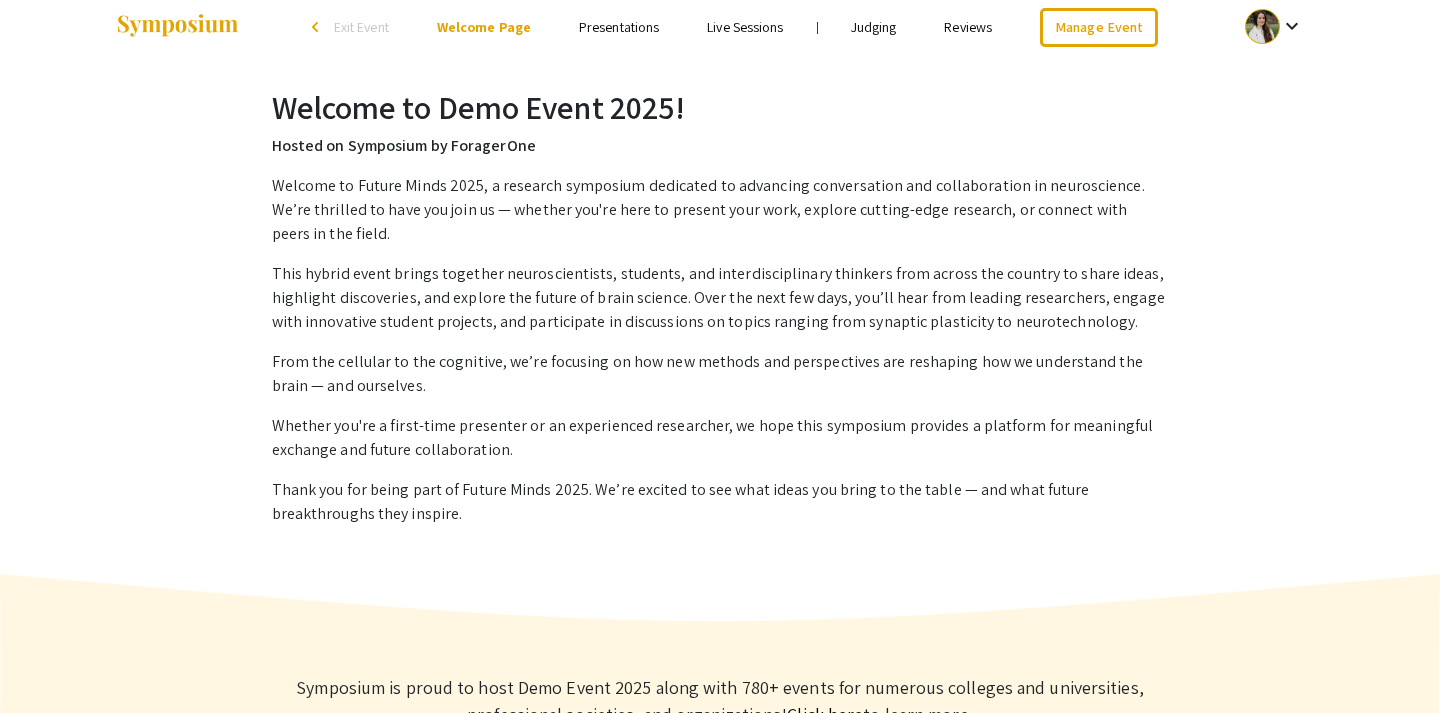scroll, scrollTop: 0, scrollLeft: 0, axis: both 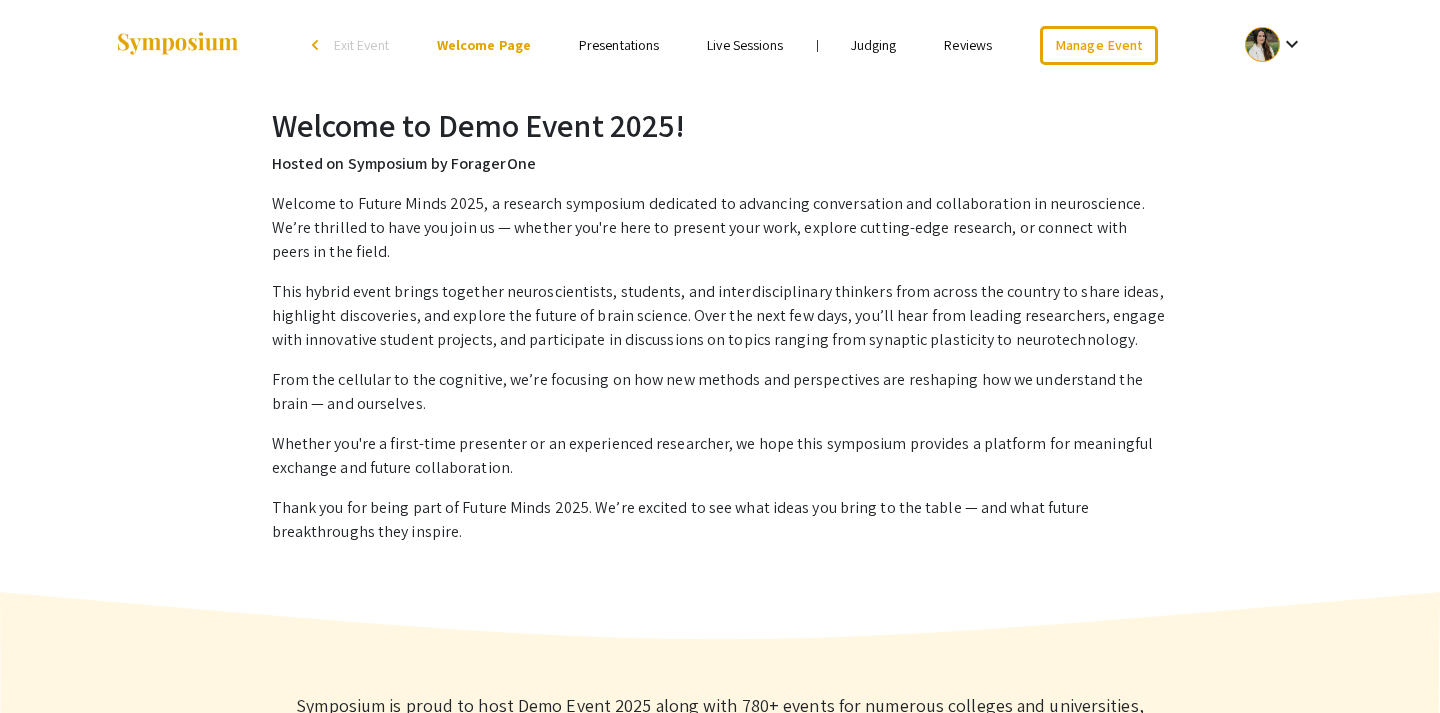 click on "Judging" at bounding box center [874, 45] 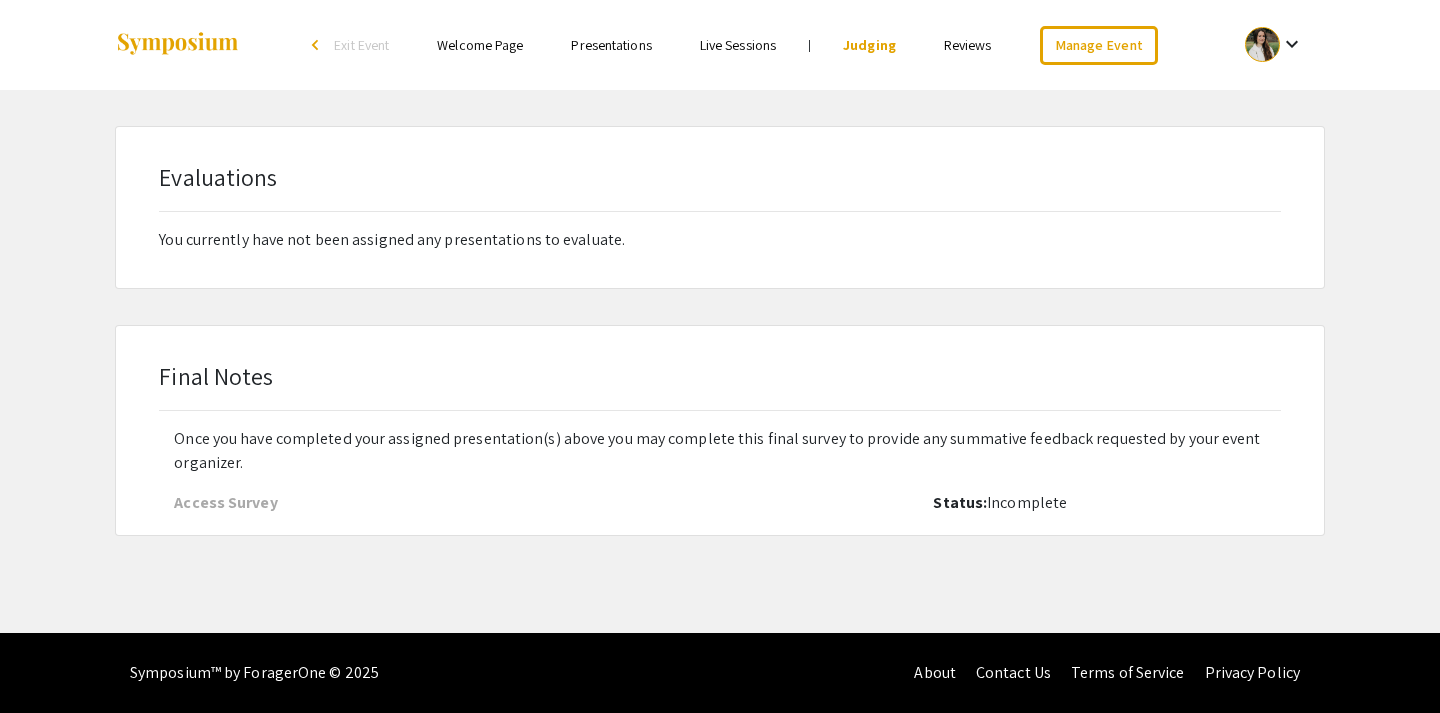 click on "Reviews" at bounding box center (968, 45) 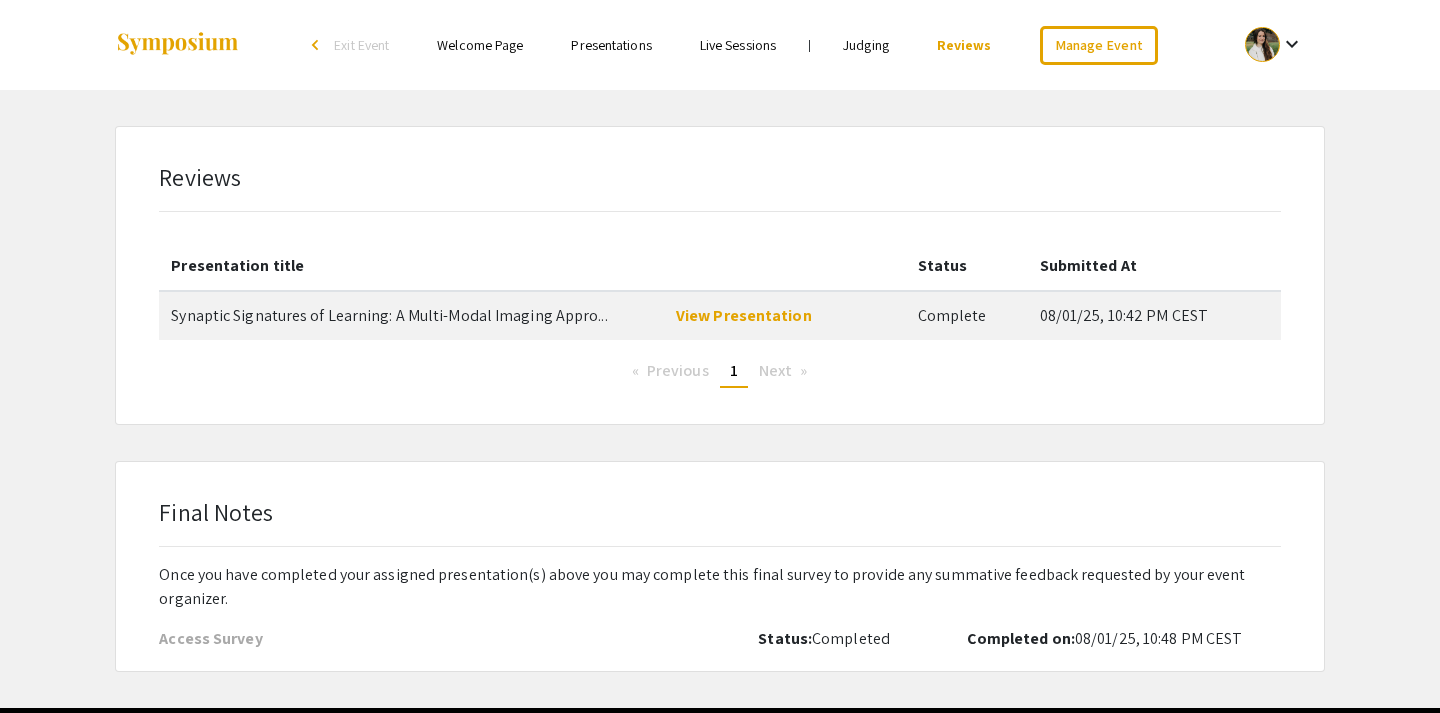 click on "Exit Event" at bounding box center [361, 45] 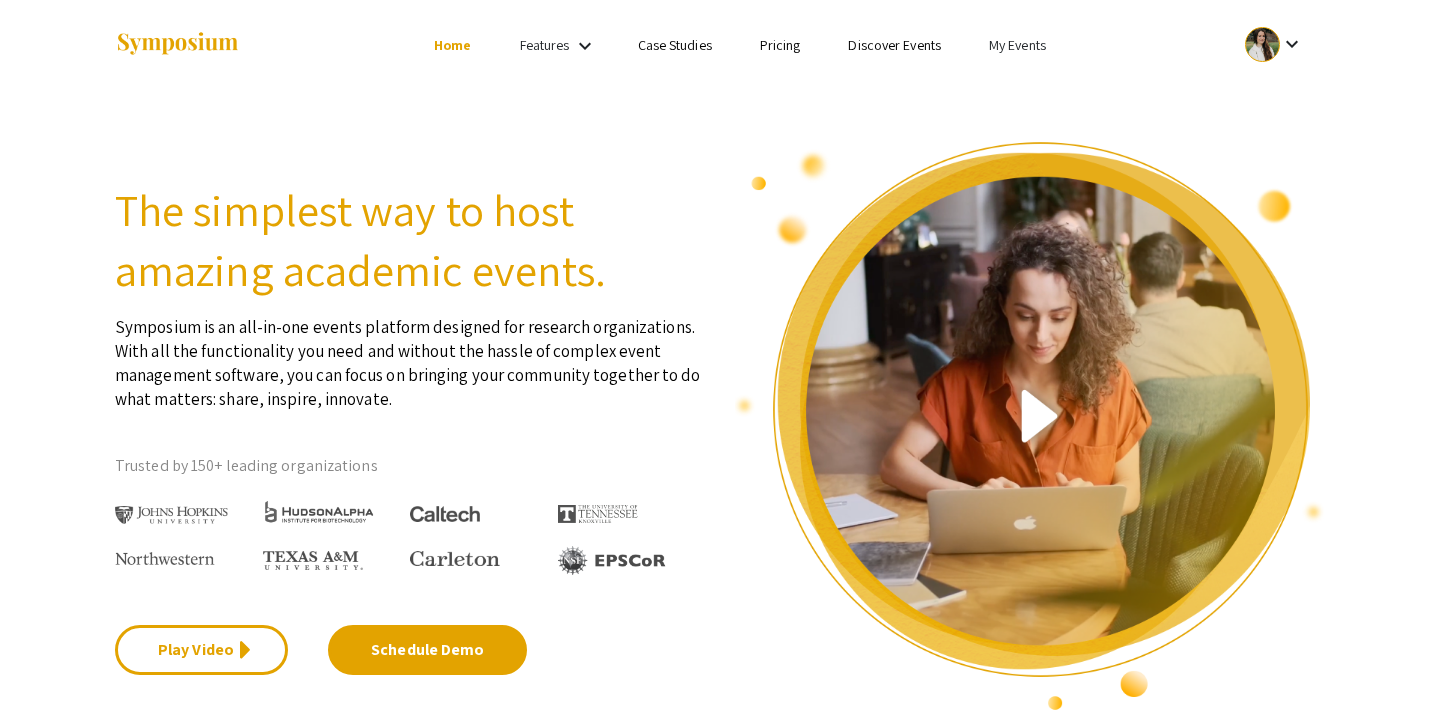 click on "My Events" at bounding box center [1017, 45] 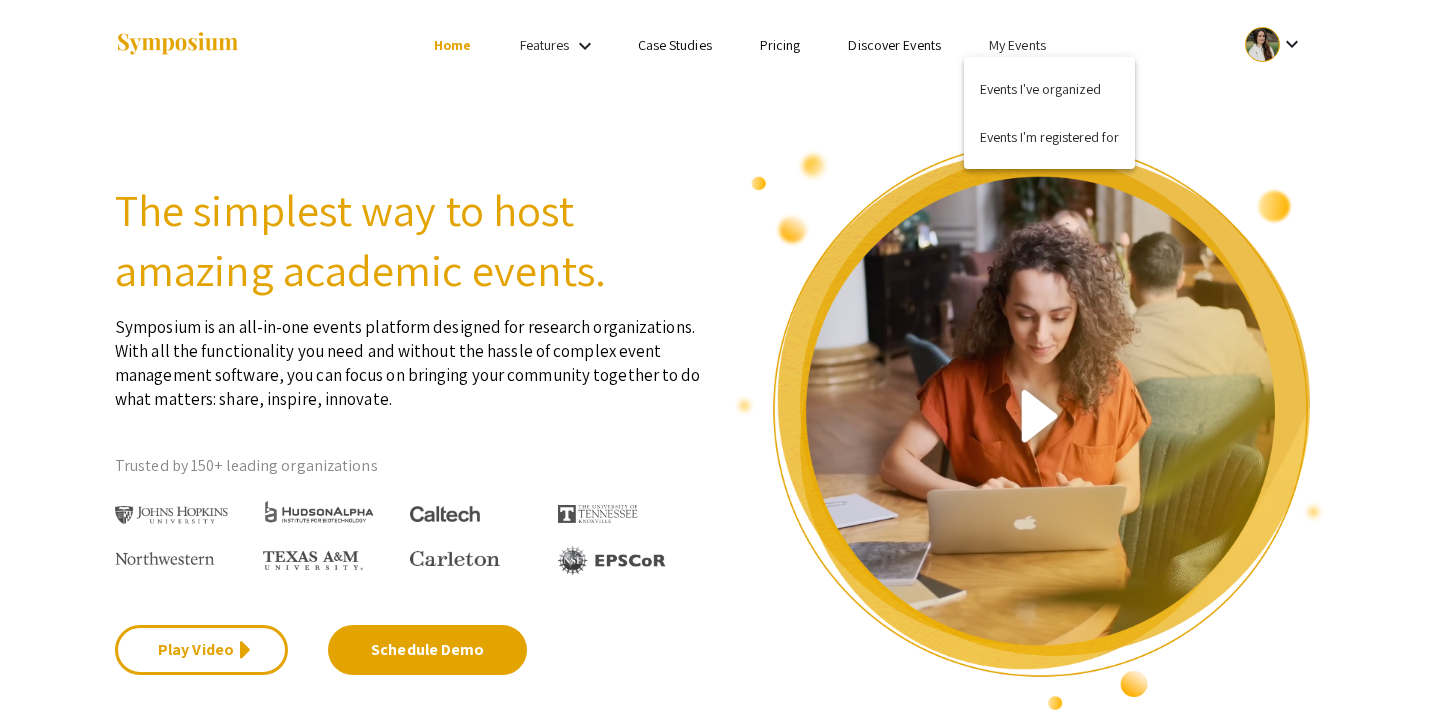 click at bounding box center [720, 356] 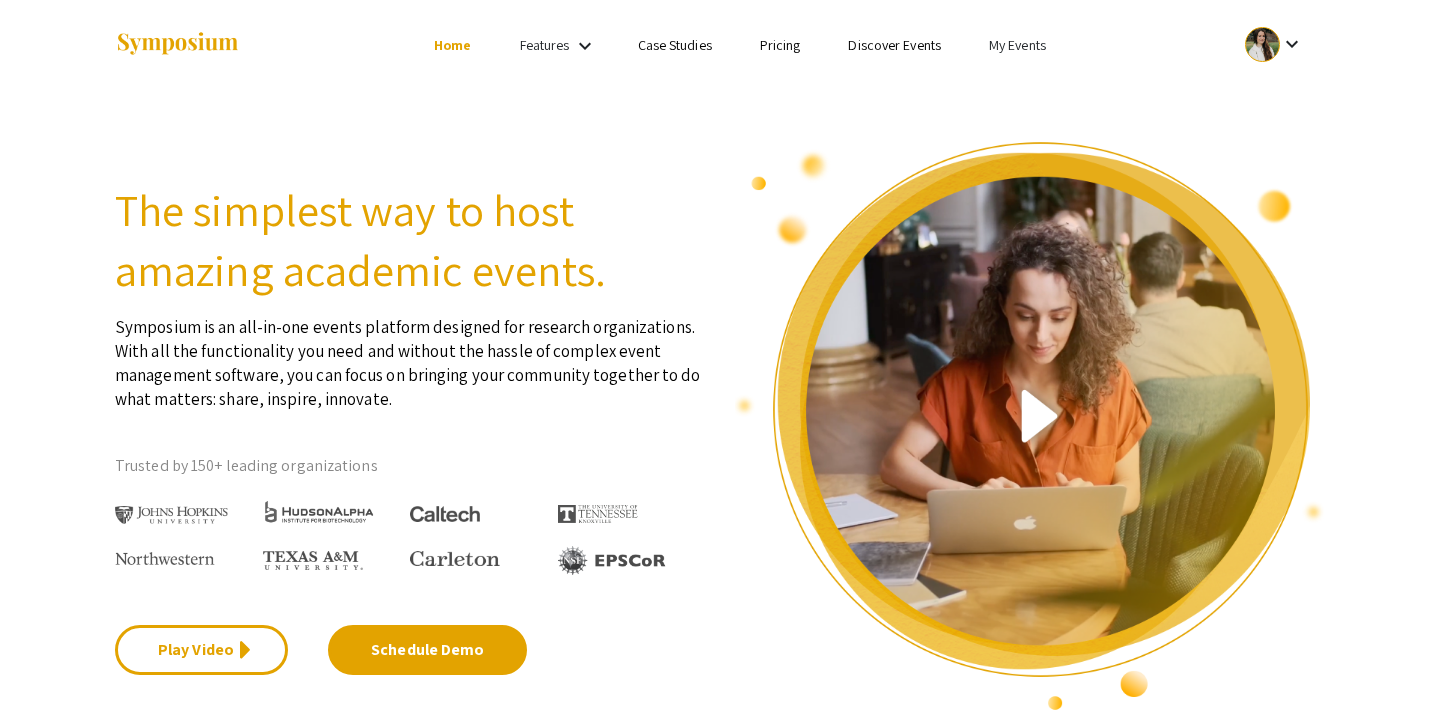 click on "Discover Events" at bounding box center (894, 45) 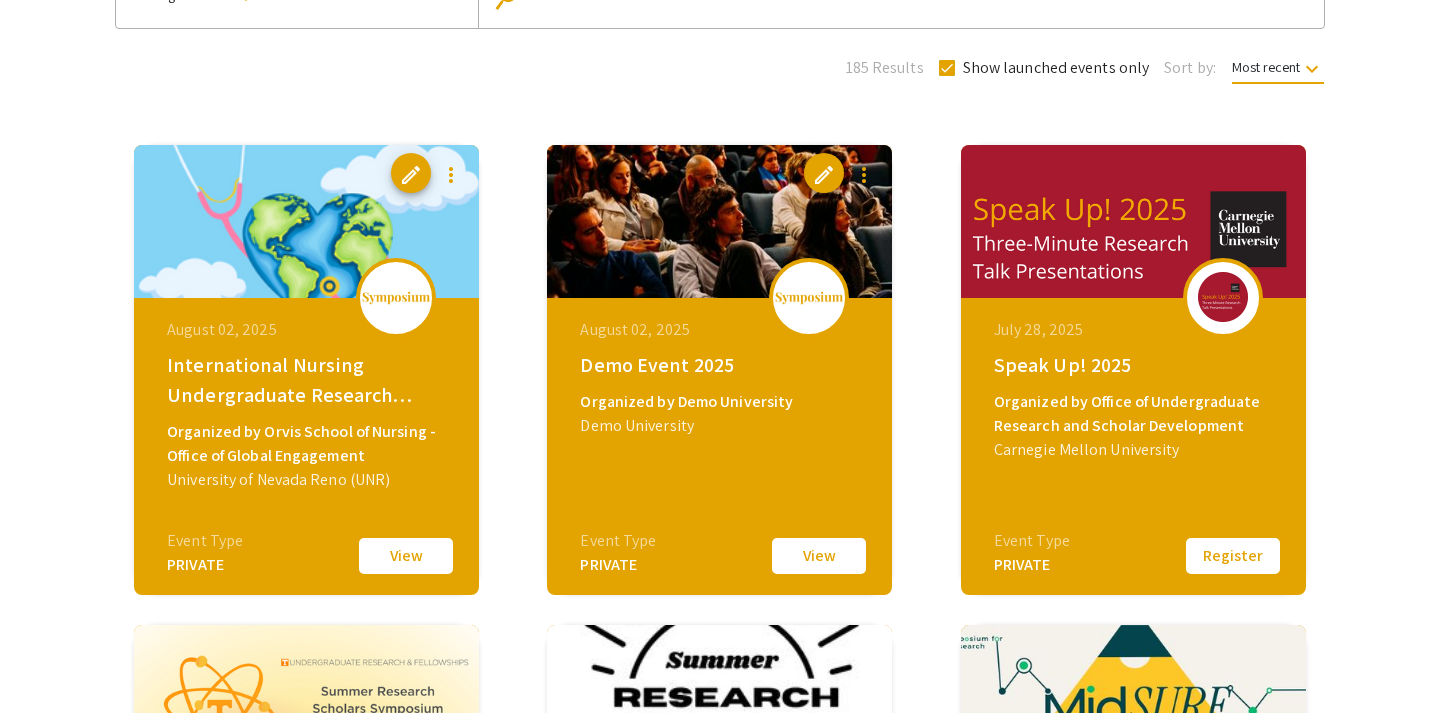 scroll, scrollTop: 197, scrollLeft: 0, axis: vertical 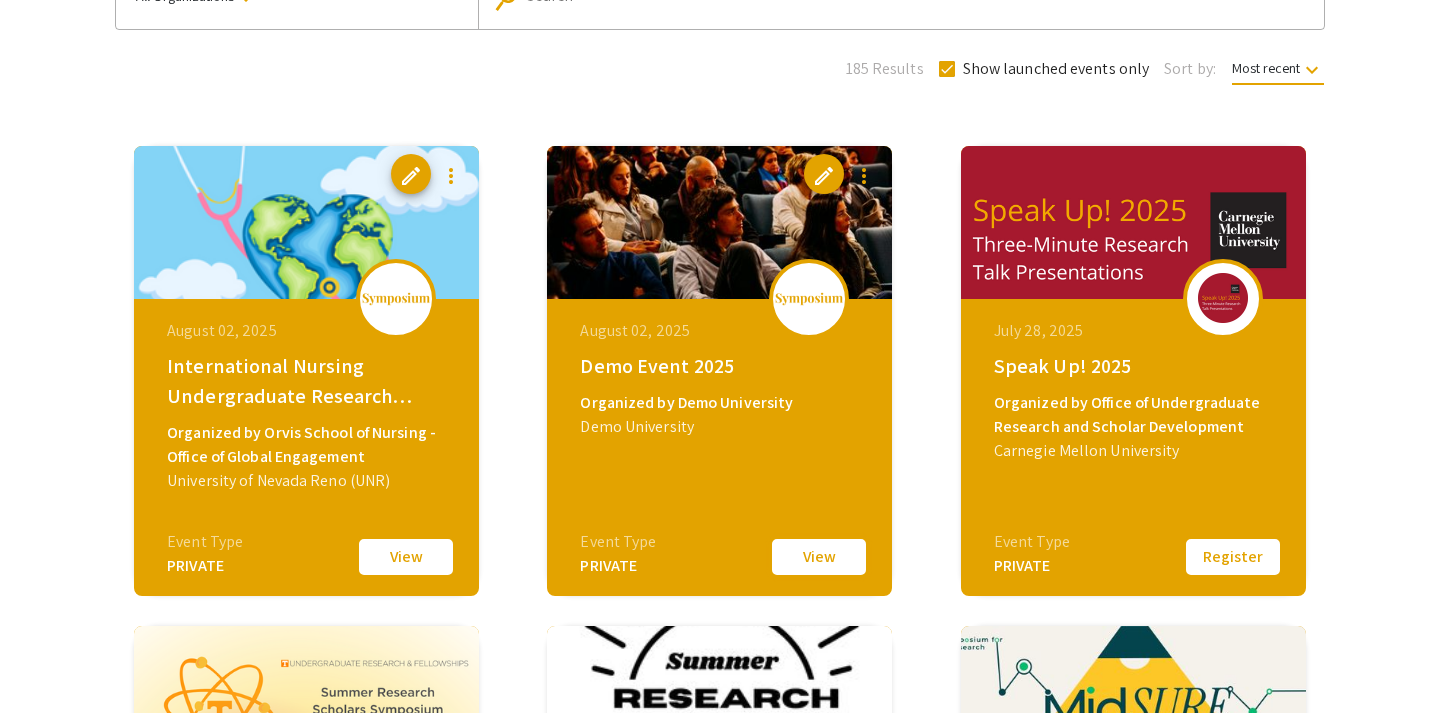 click on "View" 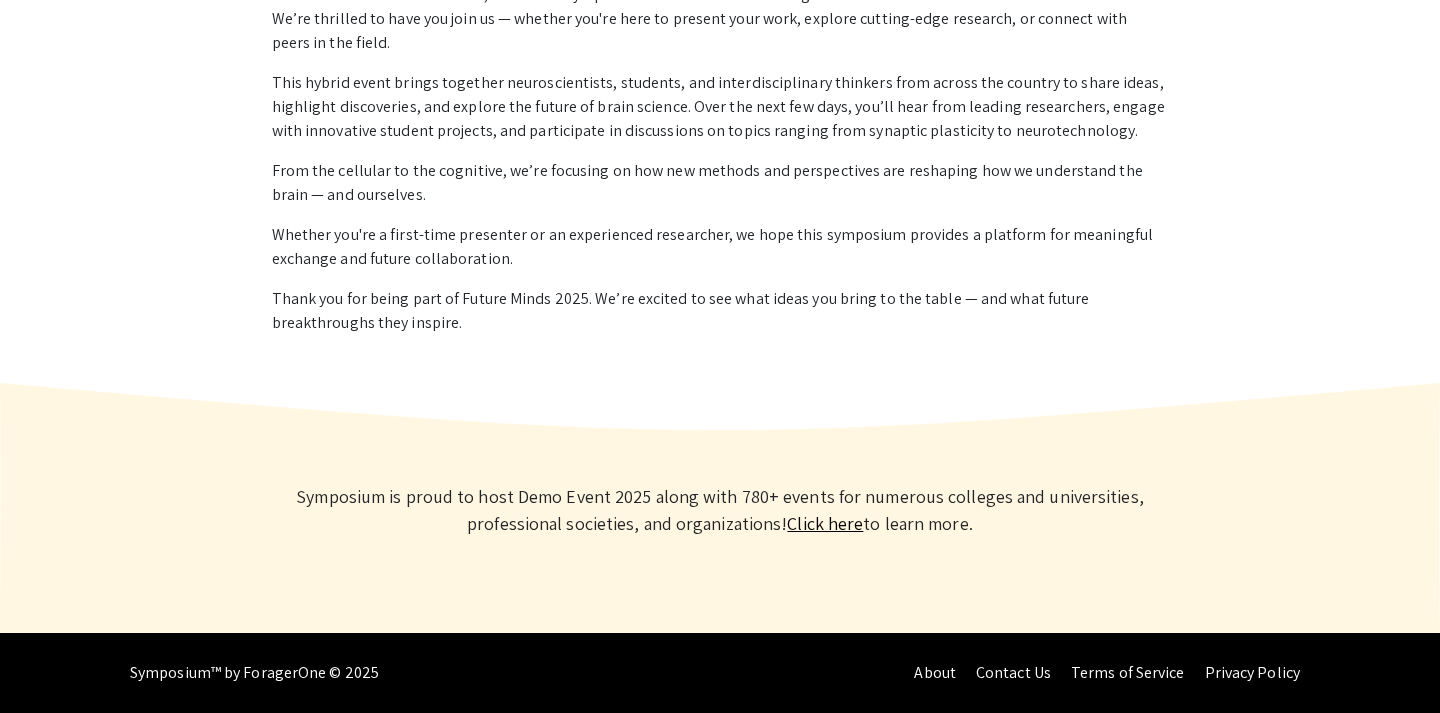 scroll, scrollTop: 0, scrollLeft: 0, axis: both 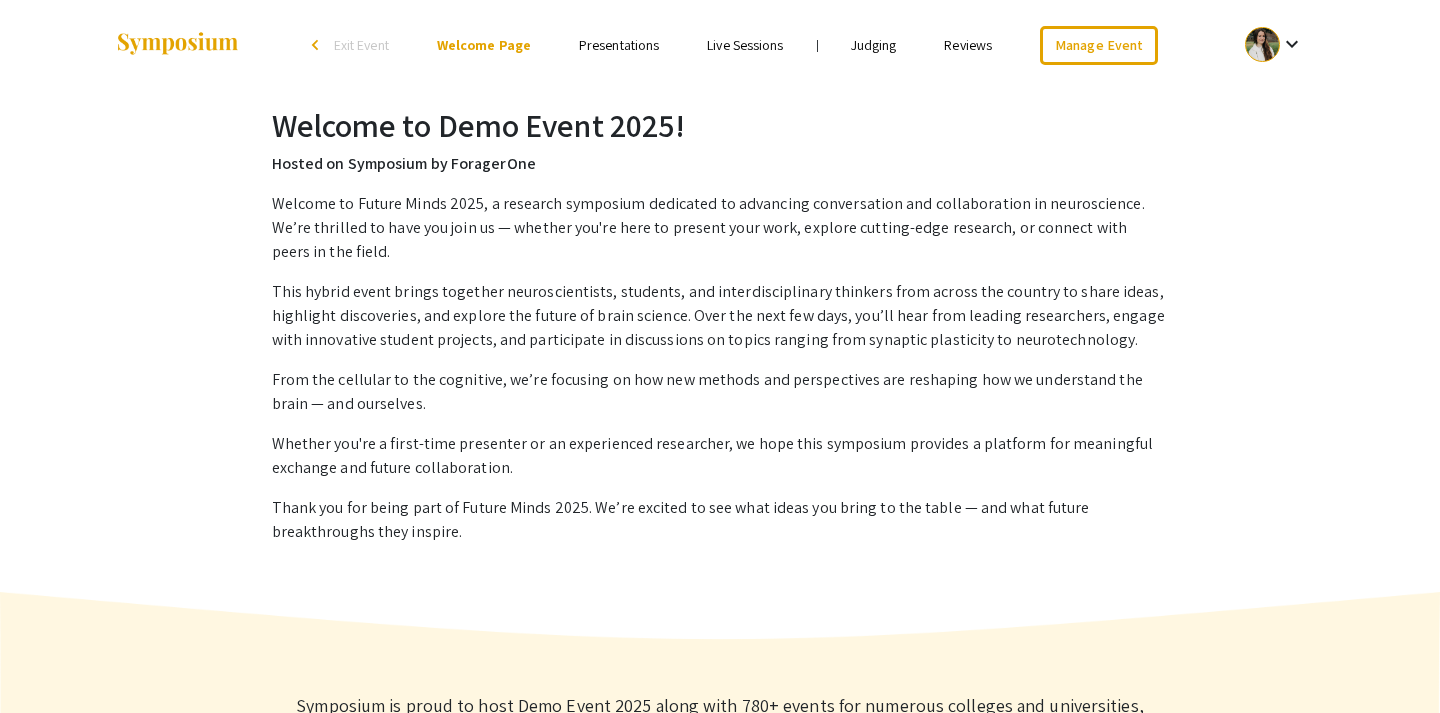 click on "Exit Event" at bounding box center (361, 45) 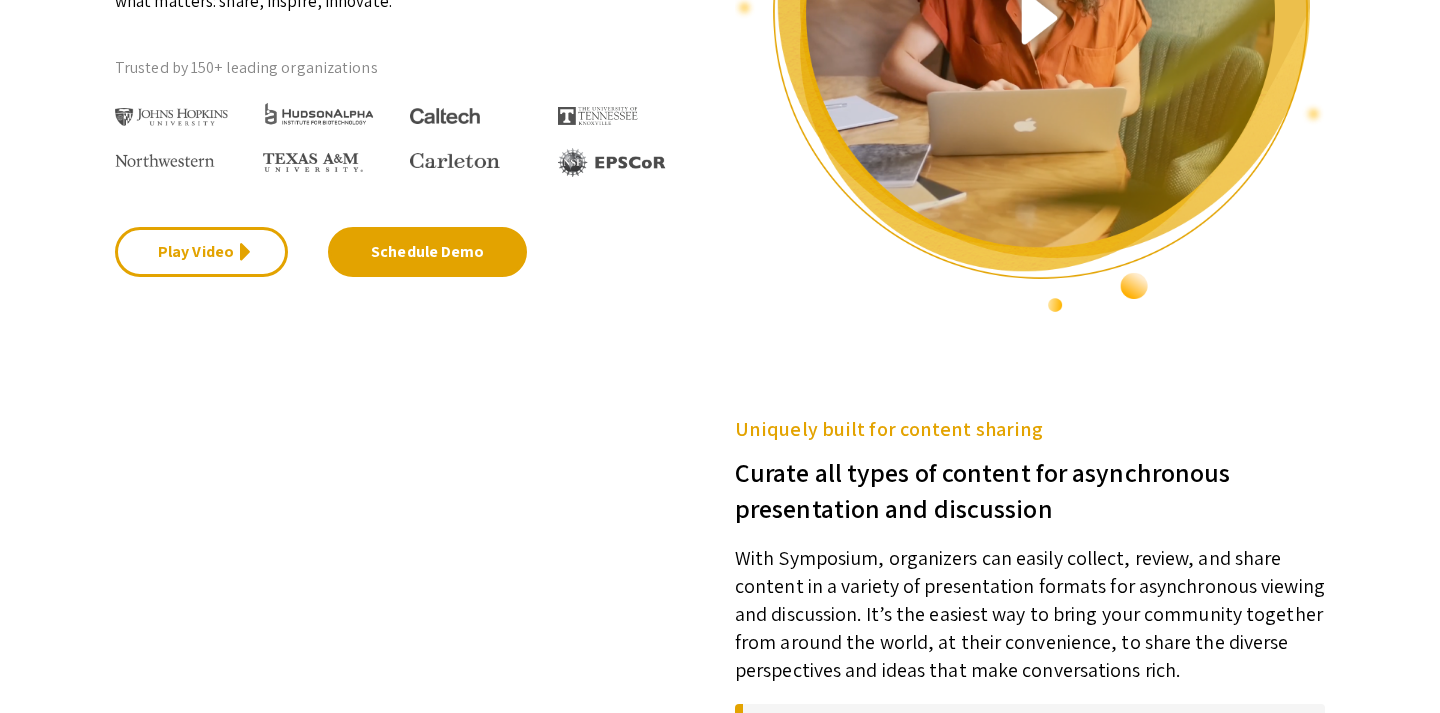 scroll, scrollTop: 418, scrollLeft: 0, axis: vertical 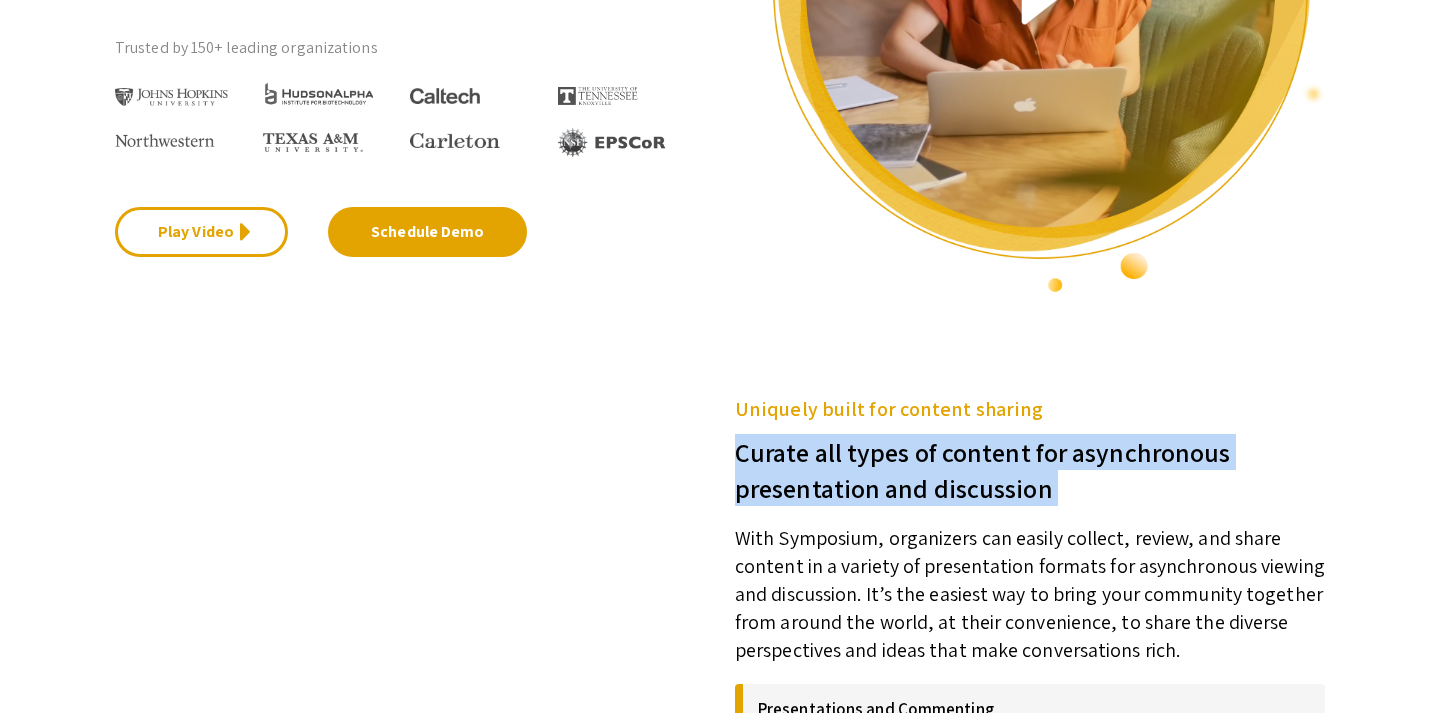 drag, startPoint x: 738, startPoint y: 447, endPoint x: 1046, endPoint y: 511, distance: 314.57907 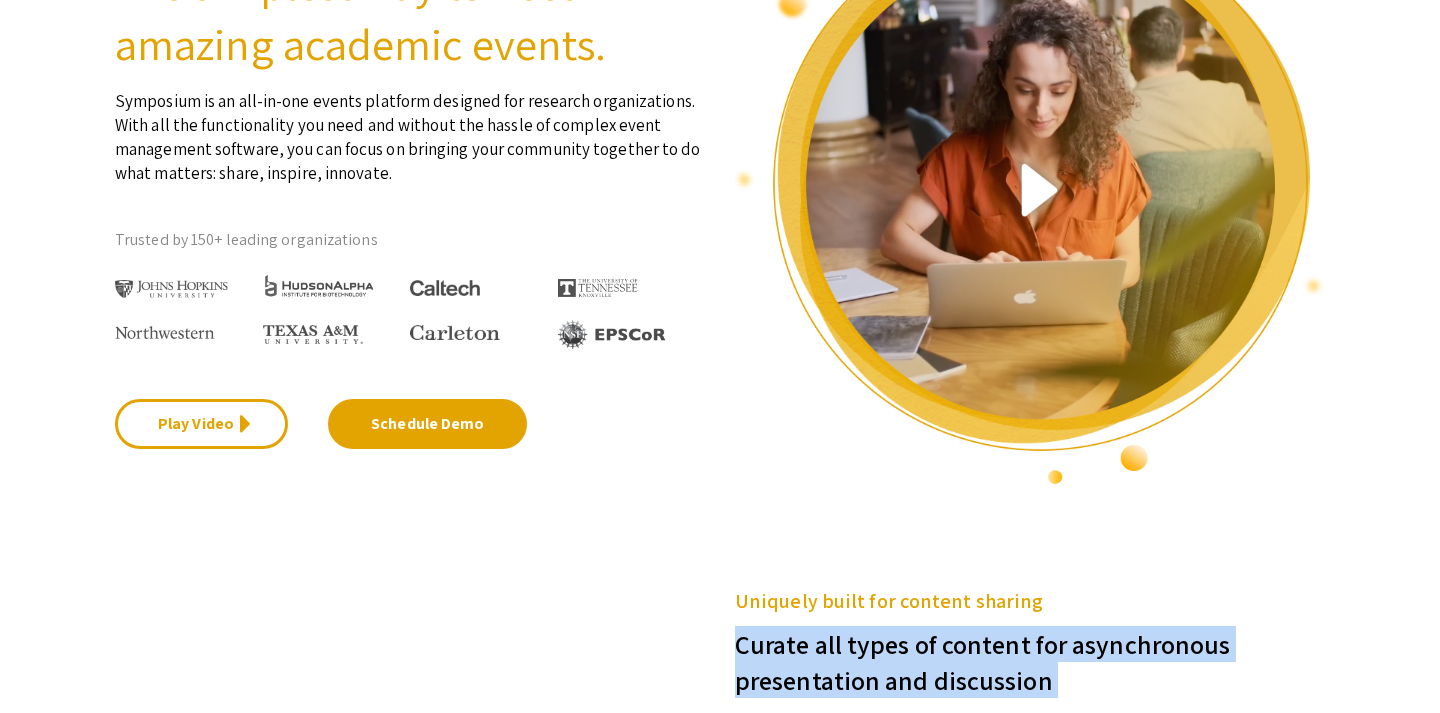 scroll, scrollTop: 0, scrollLeft: 0, axis: both 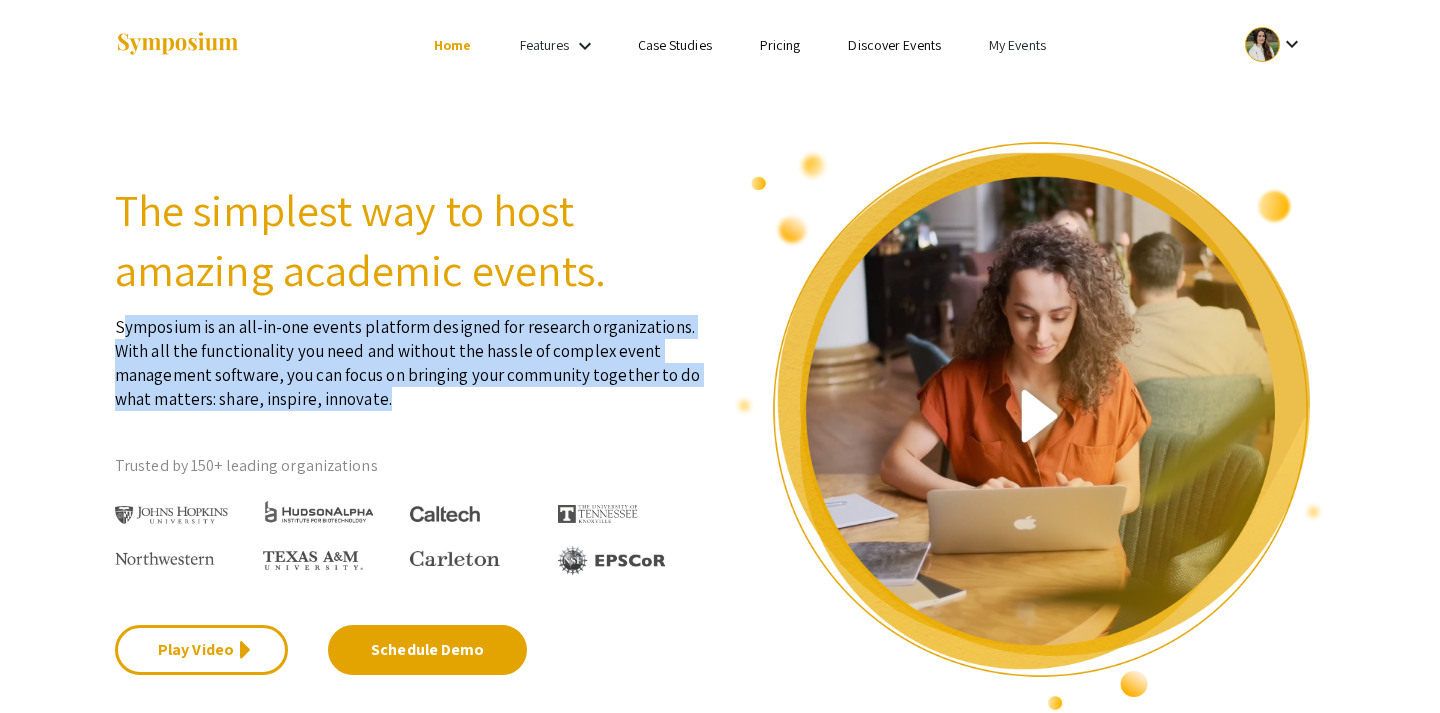 drag, startPoint x: 384, startPoint y: 402, endPoint x: 115, endPoint y: 331, distance: 278.21216 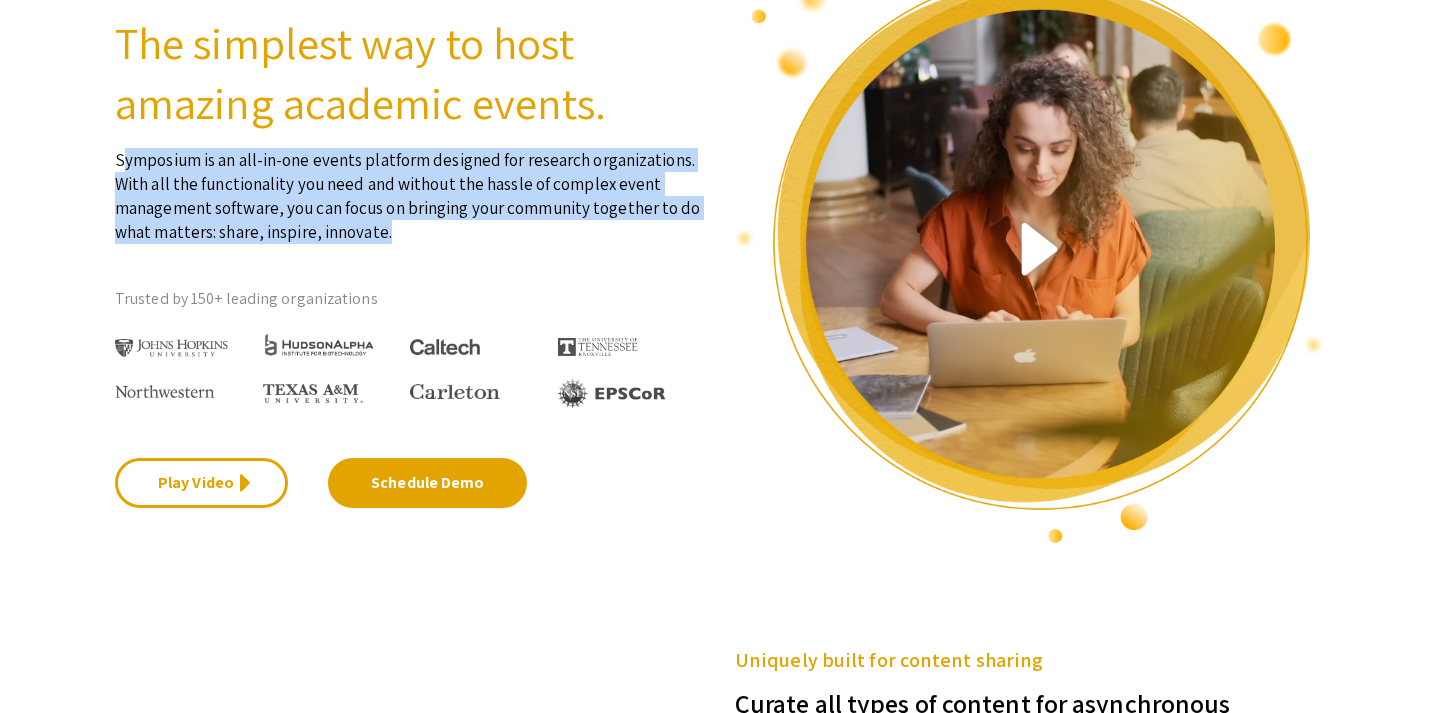 scroll, scrollTop: 0, scrollLeft: 0, axis: both 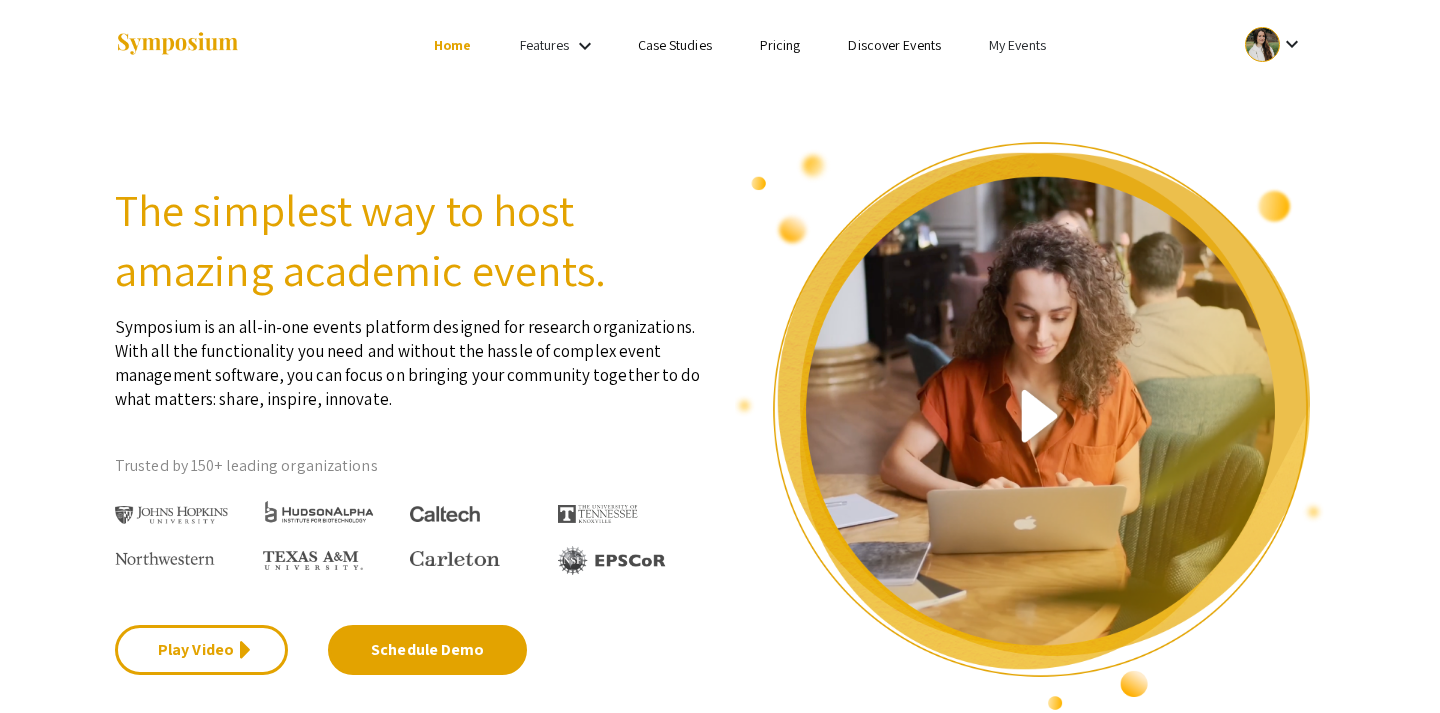 click on "Symposium is an all-in-one events platform designed for research organizations. With all the functionality you need and without the hassle of complex event management software, you can focus on bringing your community together to do what matters: share, inspire, innovate." 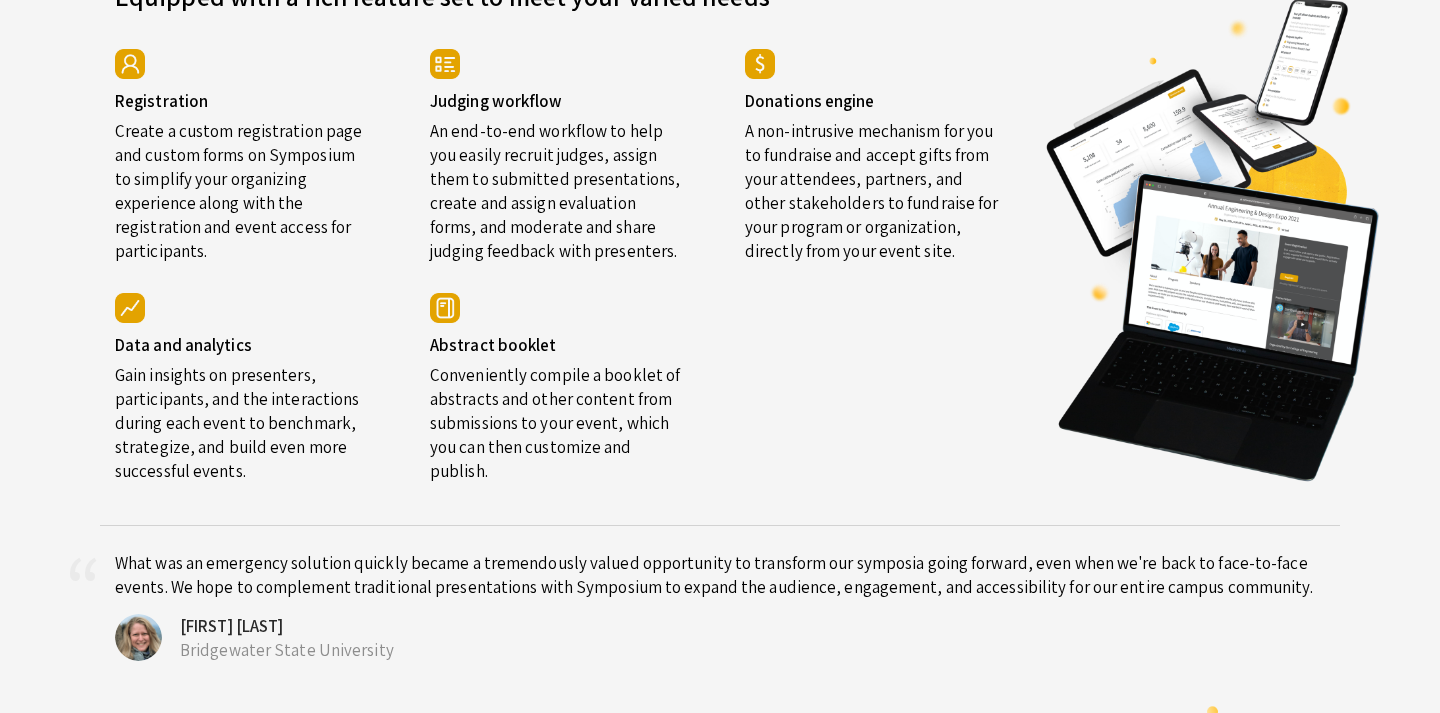 scroll, scrollTop: 3476, scrollLeft: 0, axis: vertical 